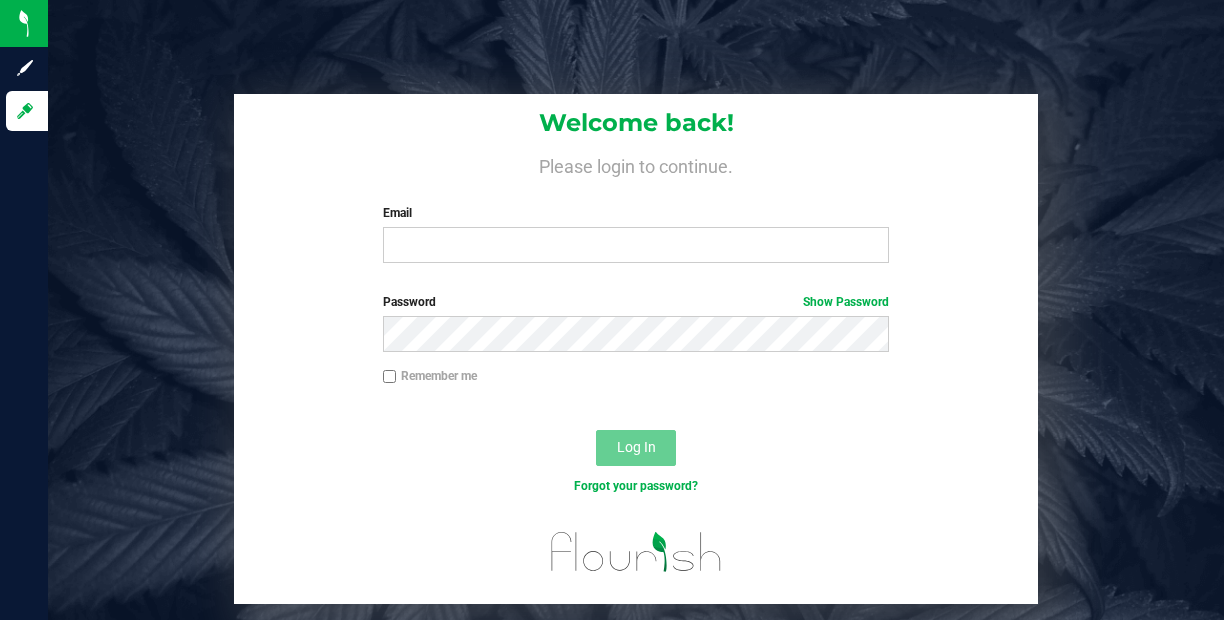 scroll, scrollTop: 0, scrollLeft: 0, axis: both 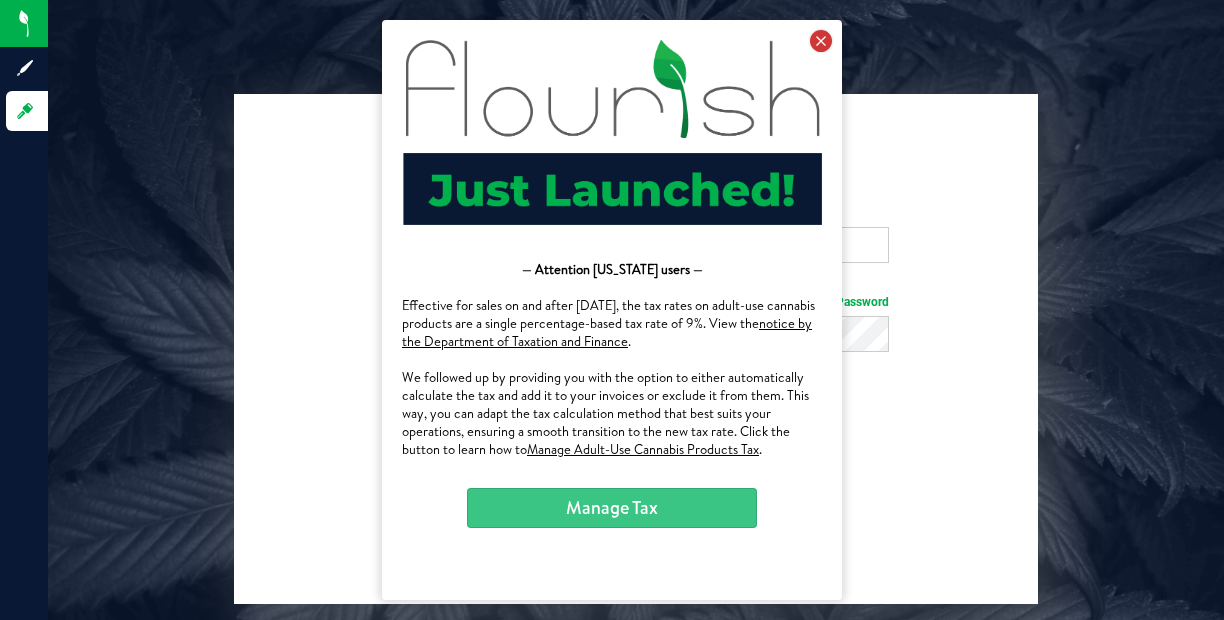 click at bounding box center (821, 41) 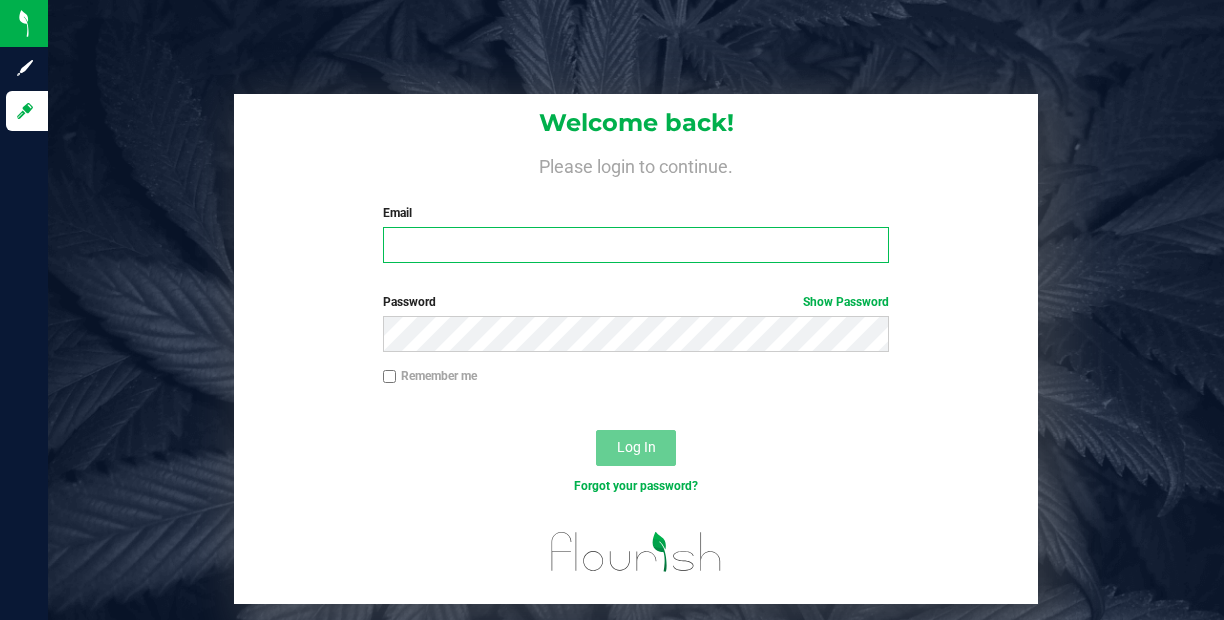 click on "Email" at bounding box center (636, 245) 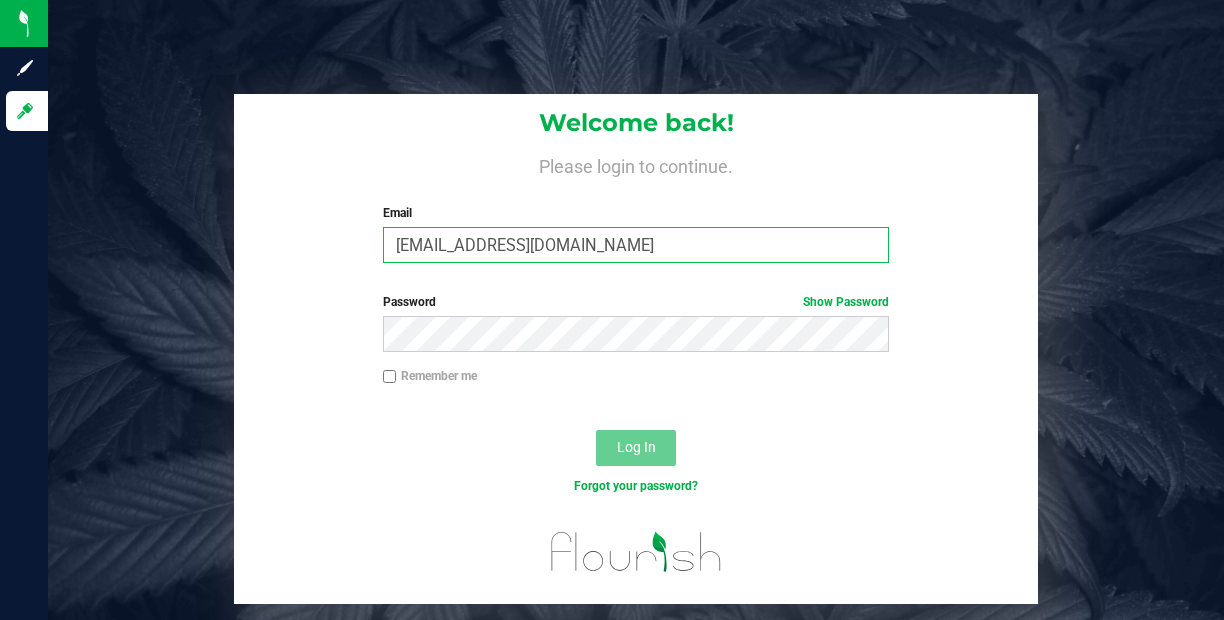 type on "townshipvalley@gmail.com" 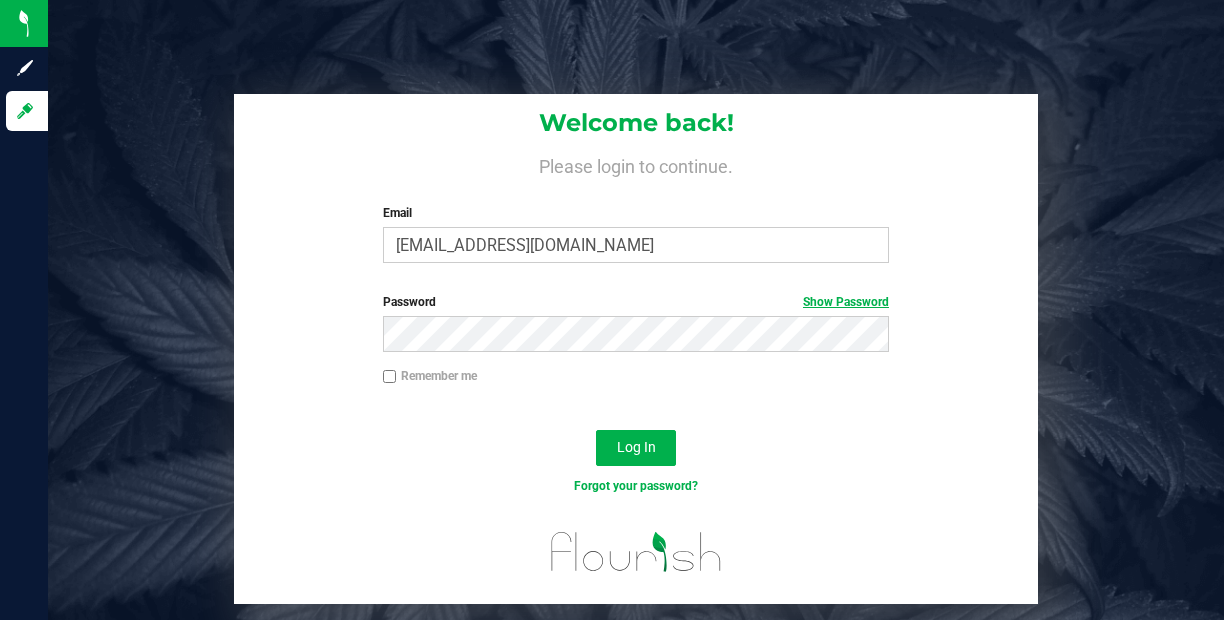 click on "Show Password" at bounding box center [846, 302] 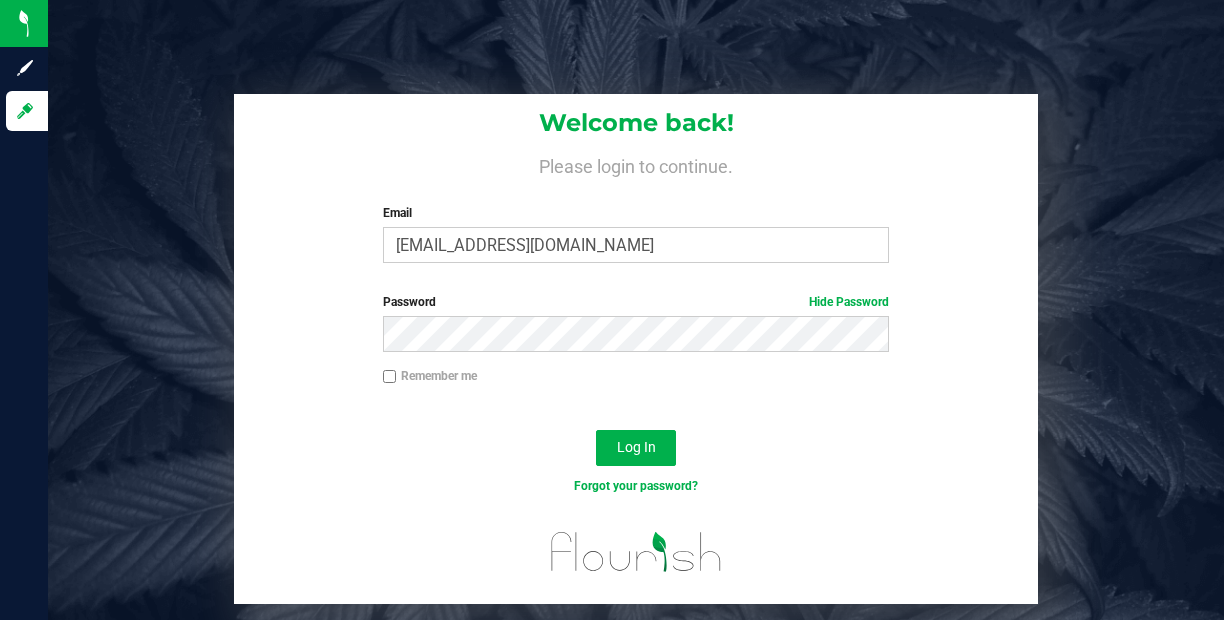 click on "Remember me" at bounding box center (390, 377) 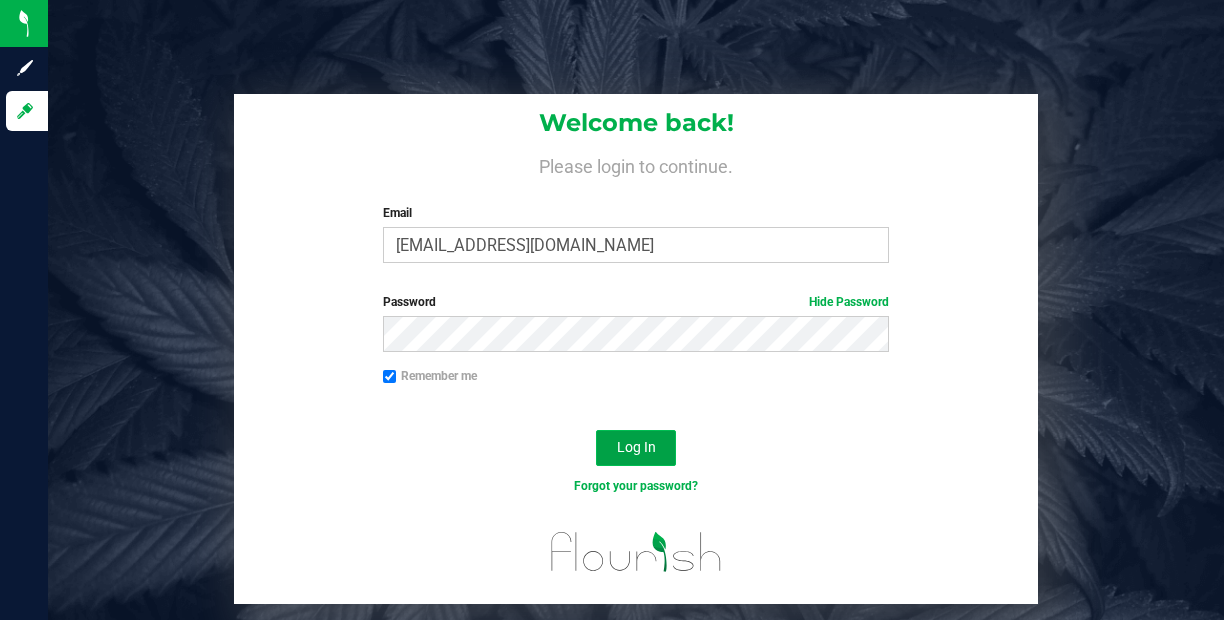 click on "Log In" at bounding box center [636, 447] 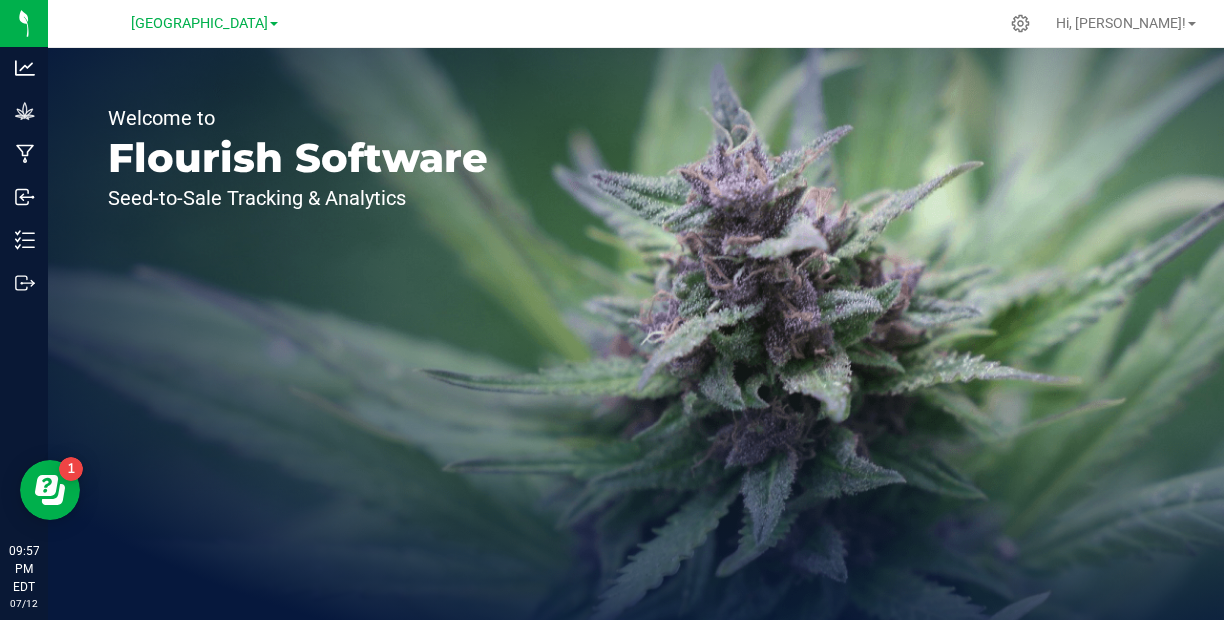 scroll, scrollTop: 0, scrollLeft: 0, axis: both 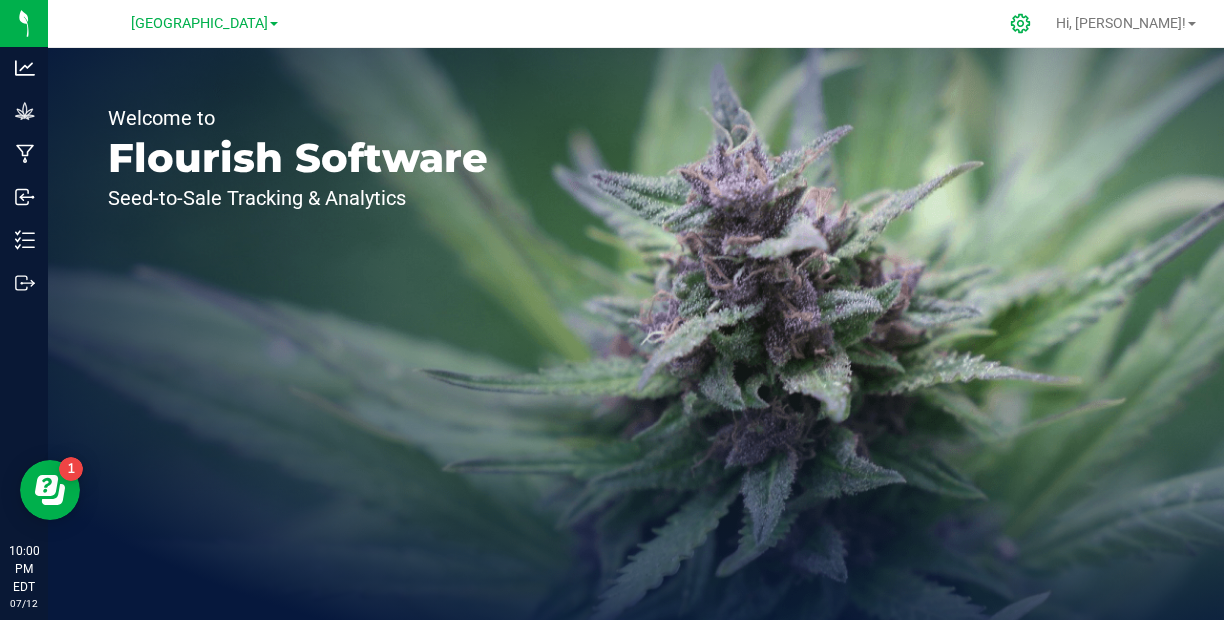 click 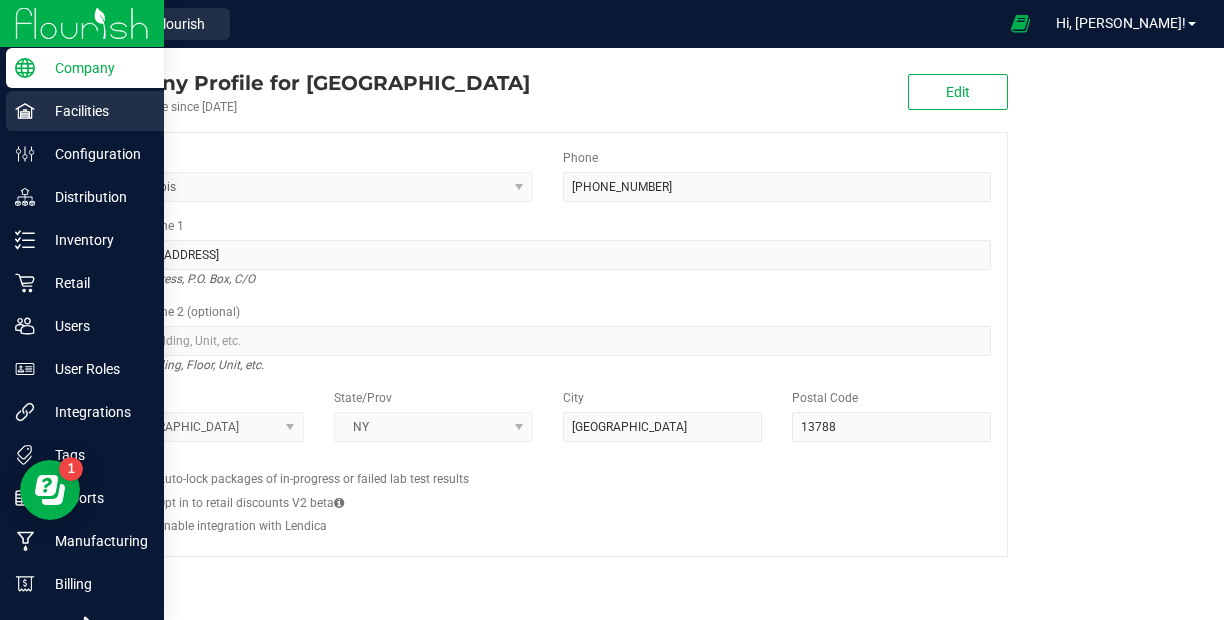 click on "Facilities" at bounding box center [85, 111] 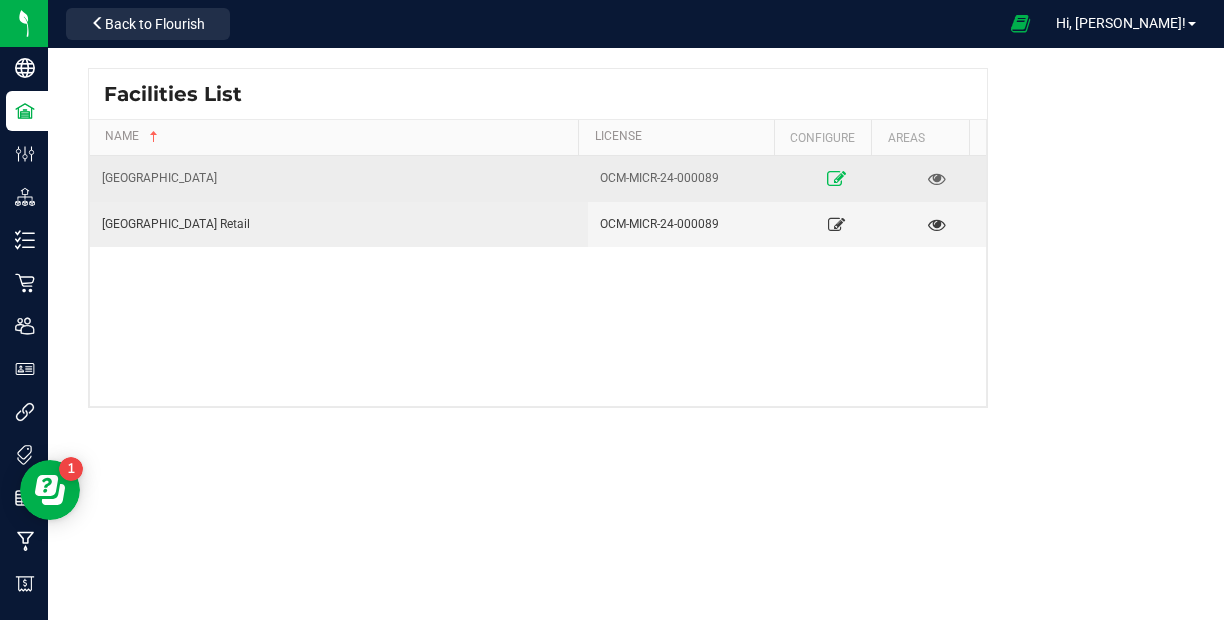 click at bounding box center (836, 178) 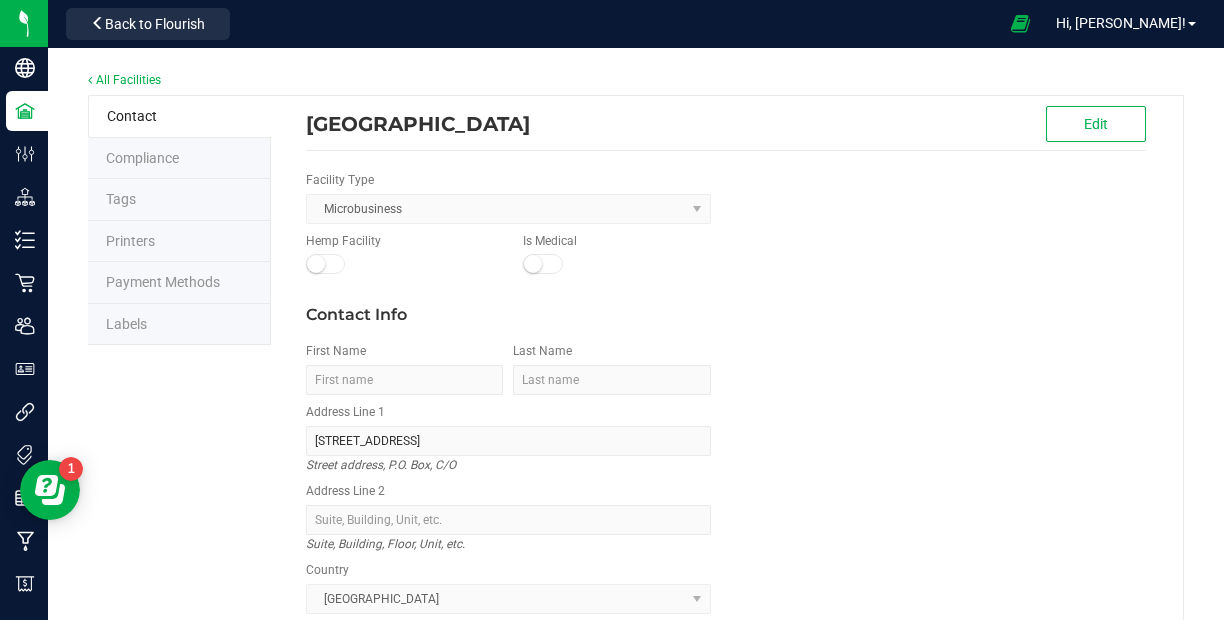 click on "Labels" at bounding box center (126, 324) 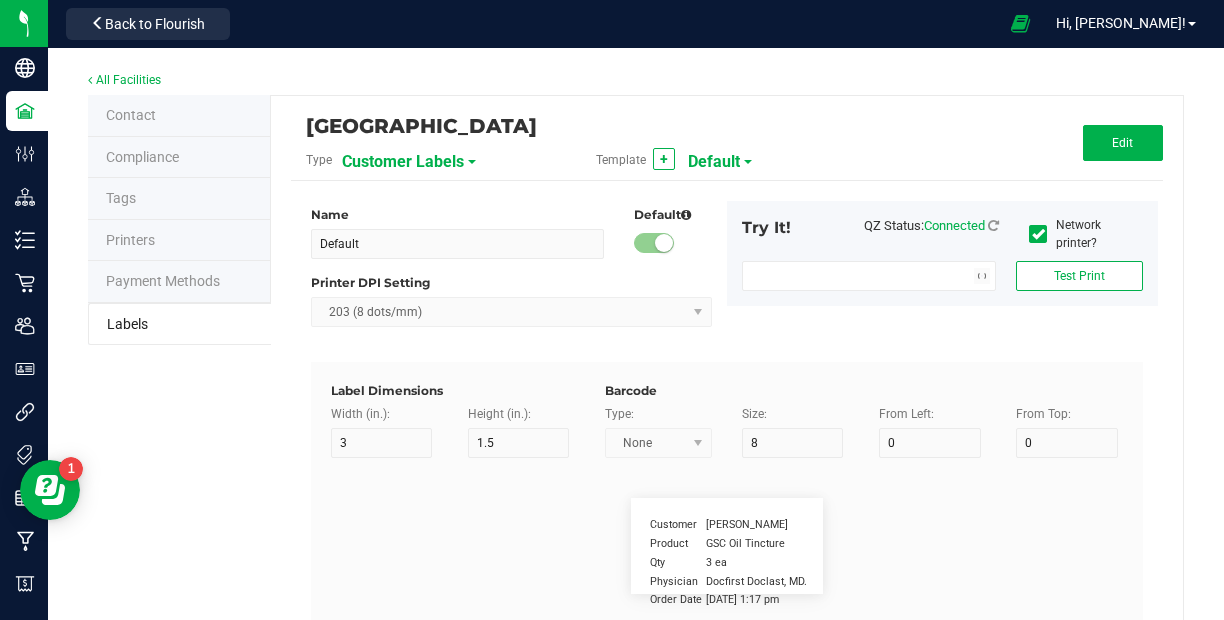 type on "2" 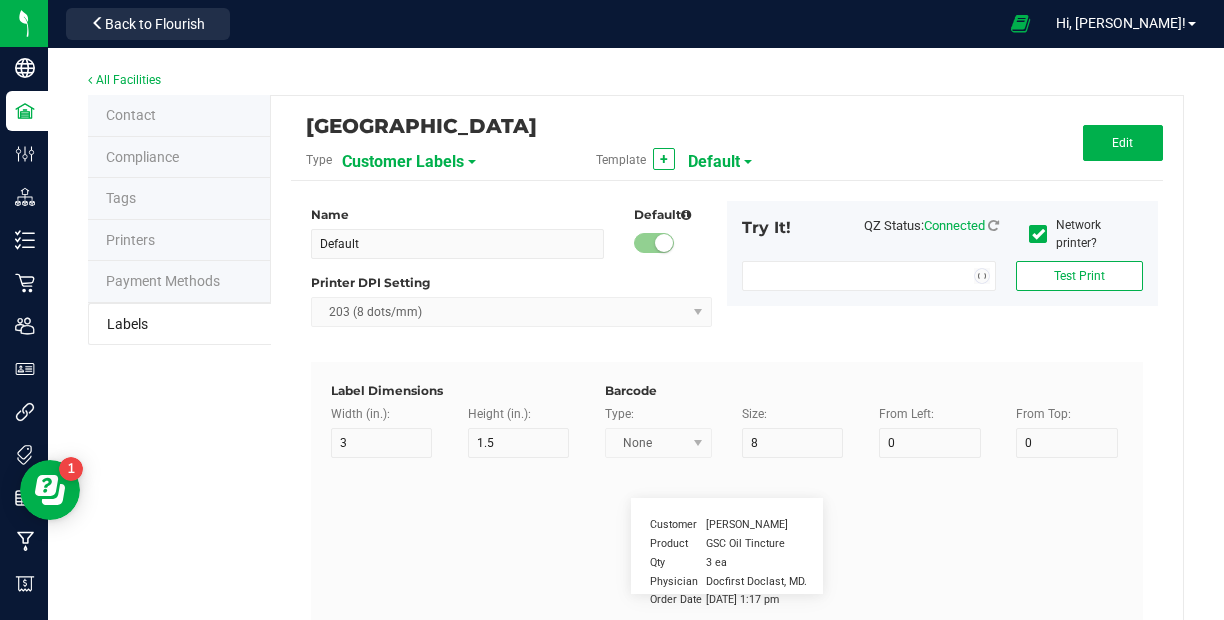 type on "1" 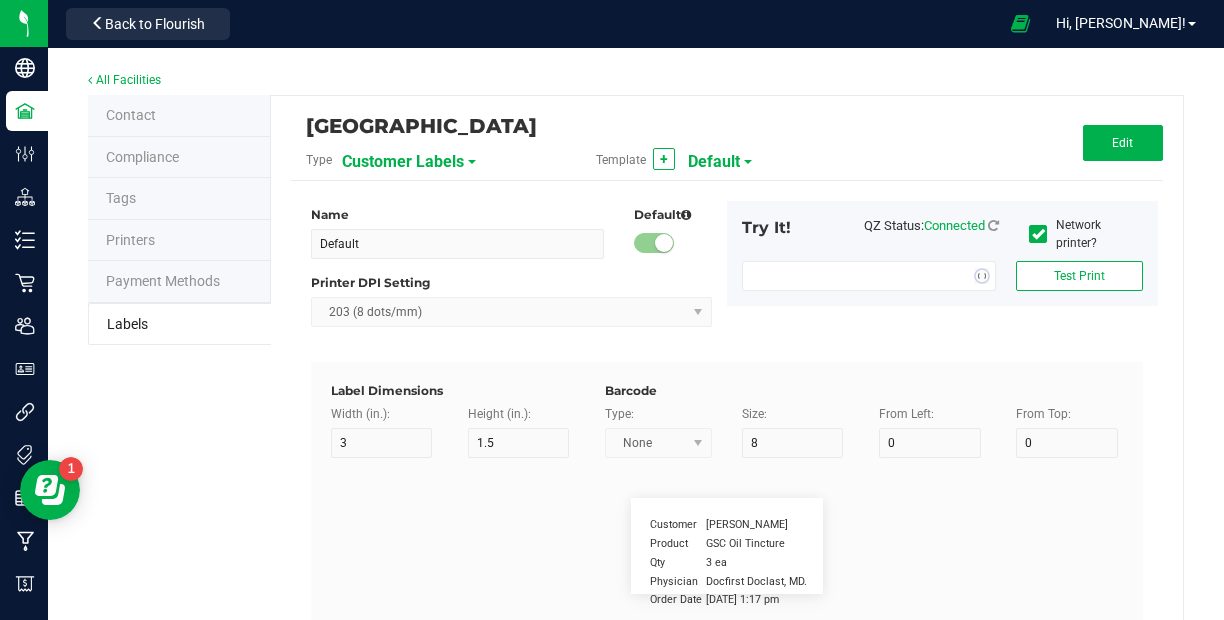 type on "20" 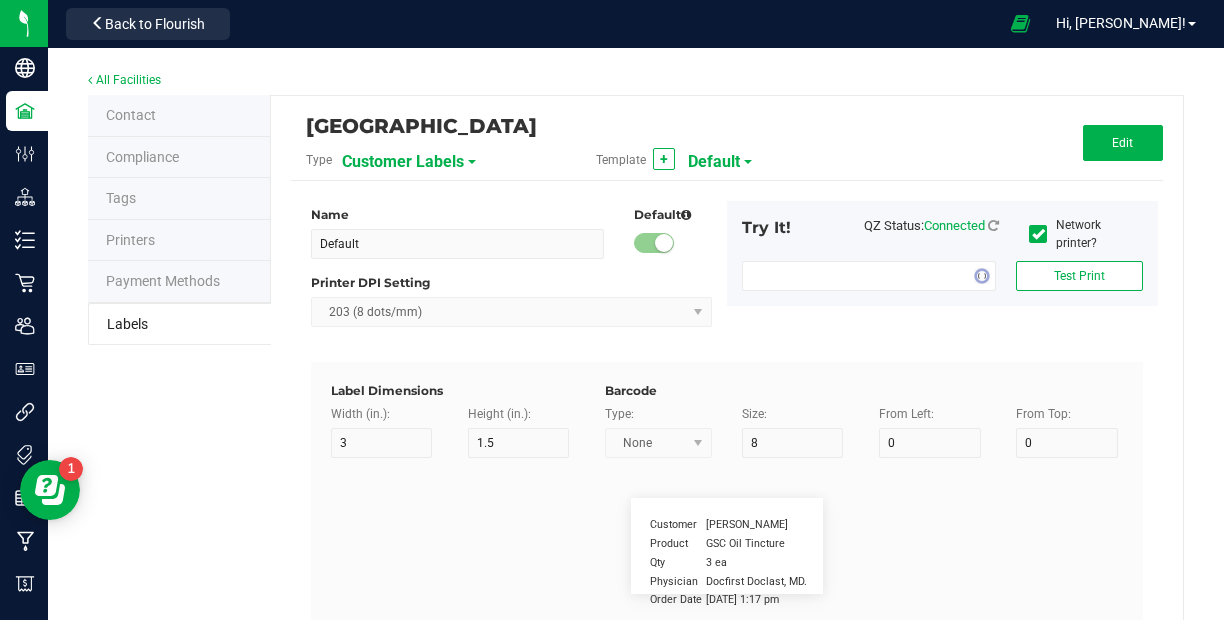 type on "5" 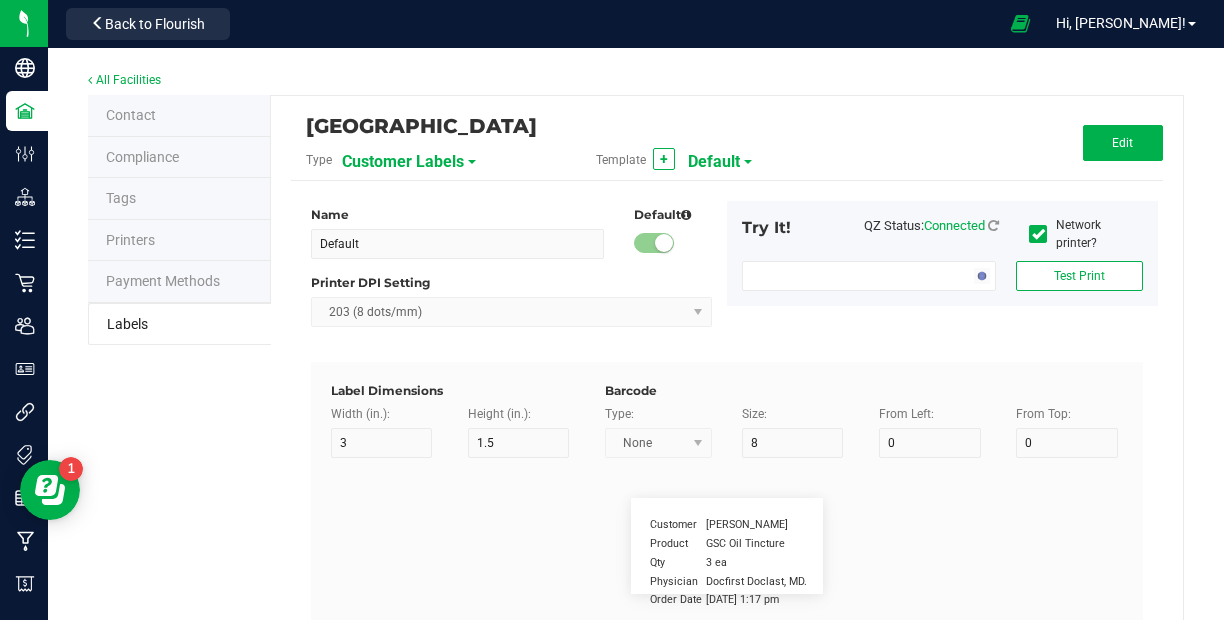 type on "Customer" 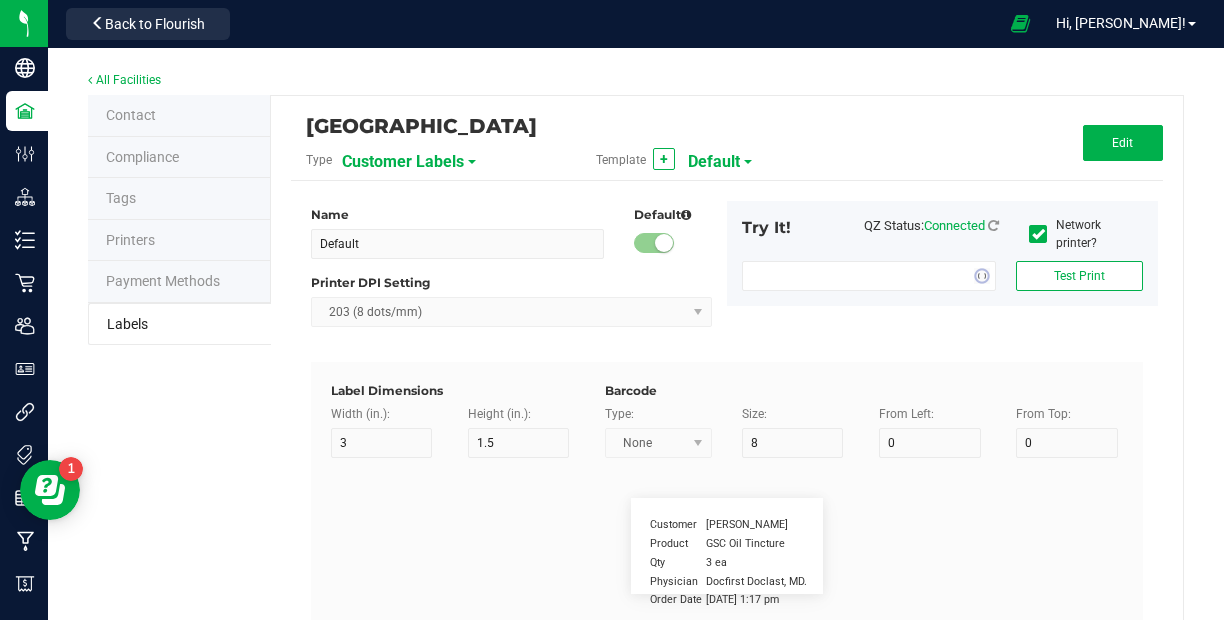 type on "15" 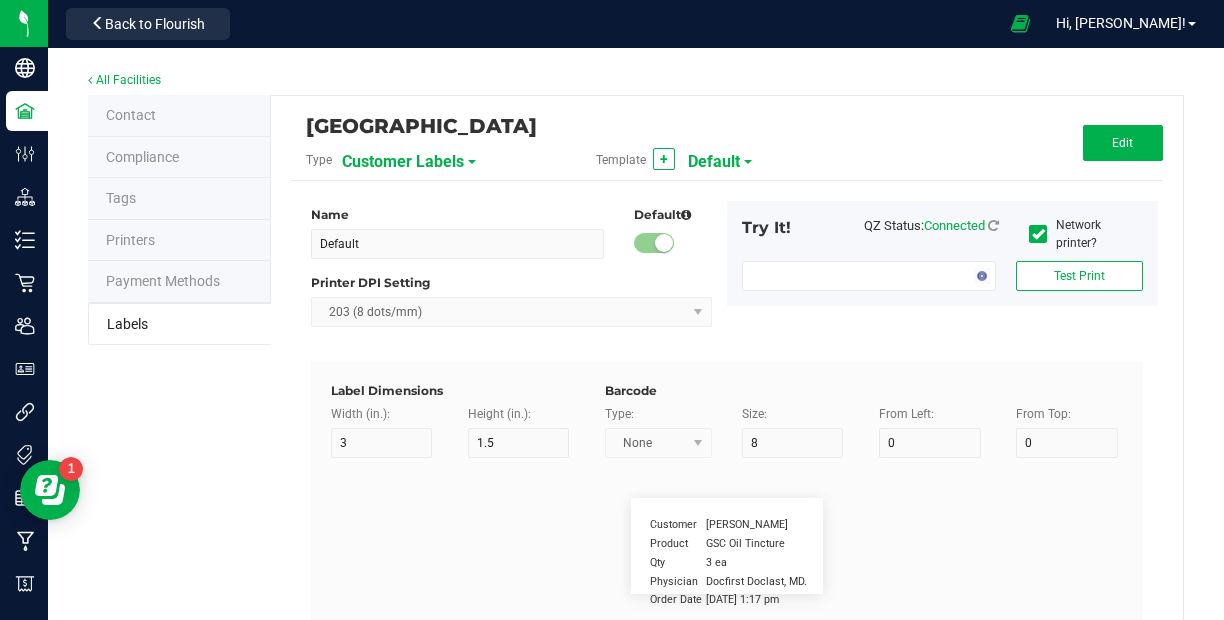 type on "5" 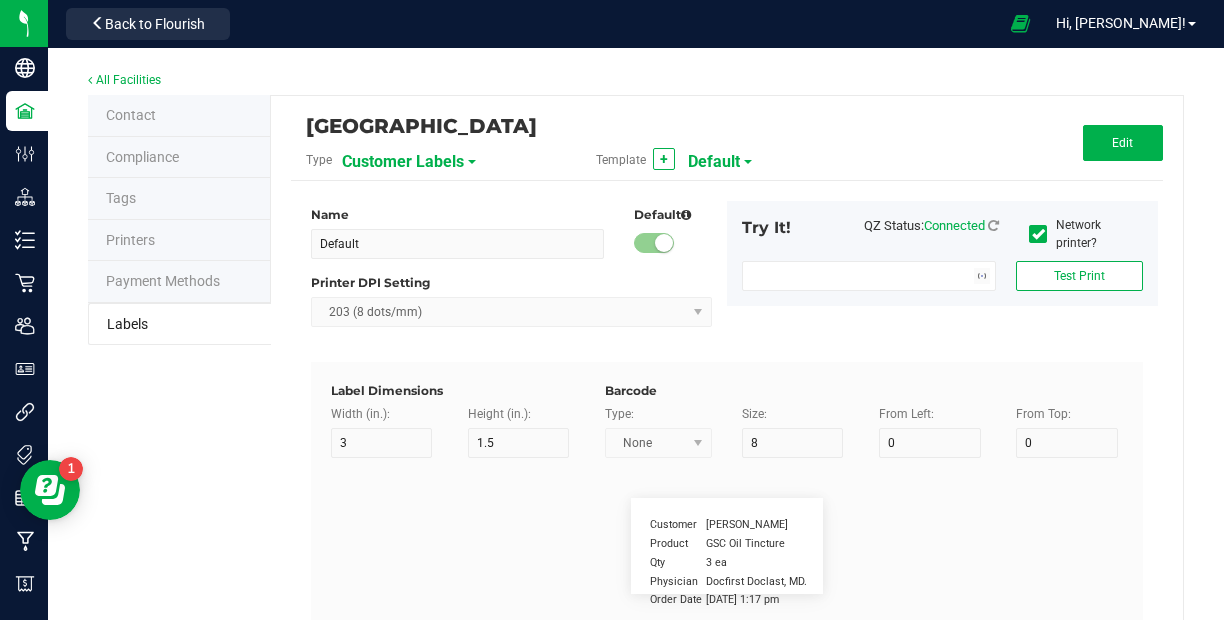 type on "5" 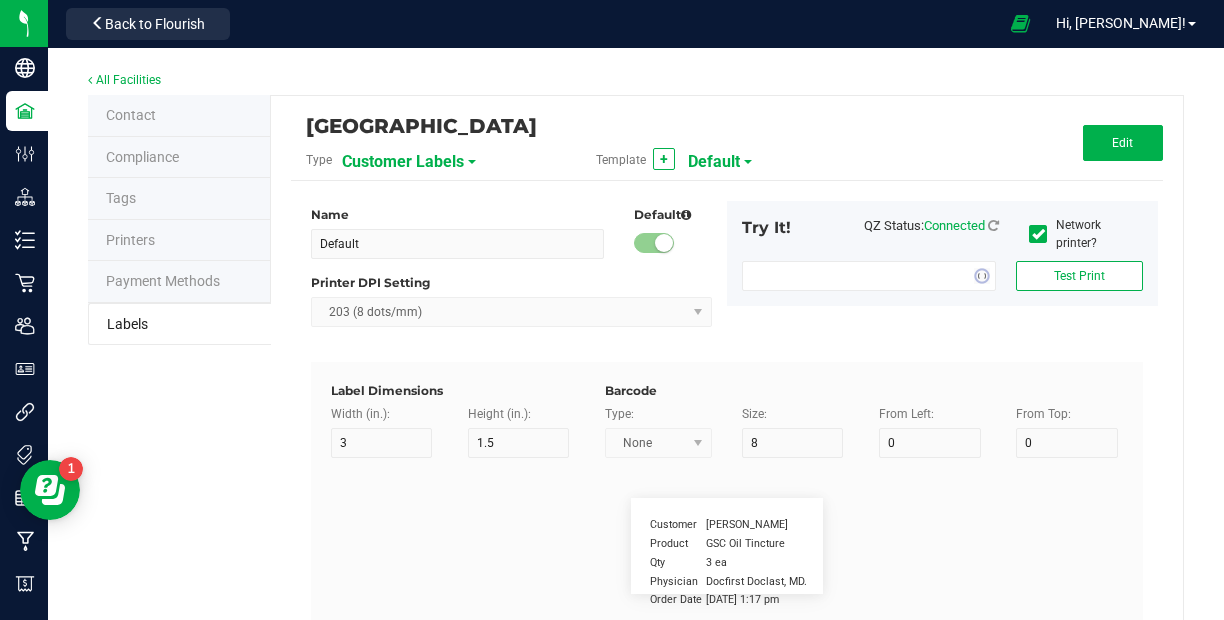 type on "Firstname Lastname" 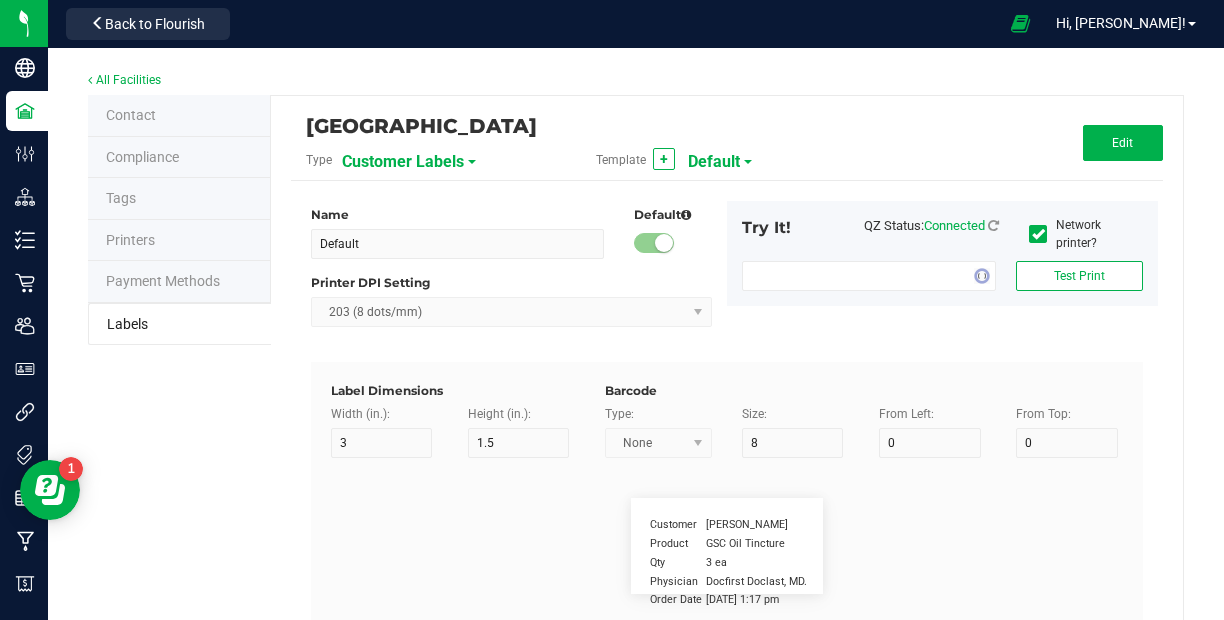 type on "Product" 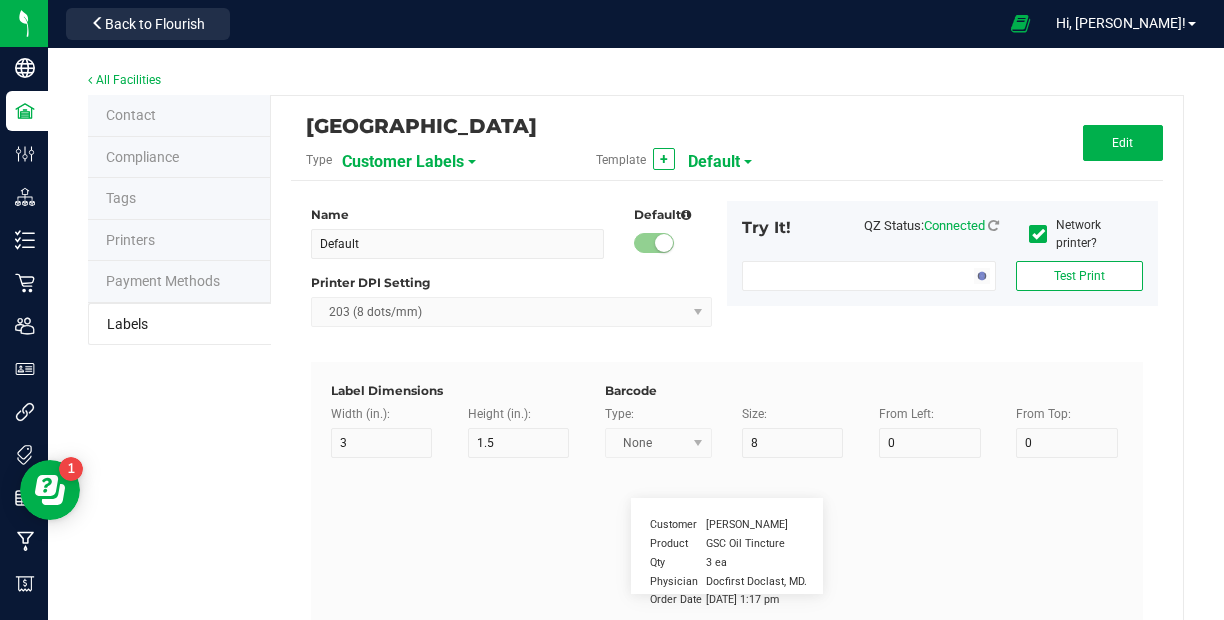 type on "15" 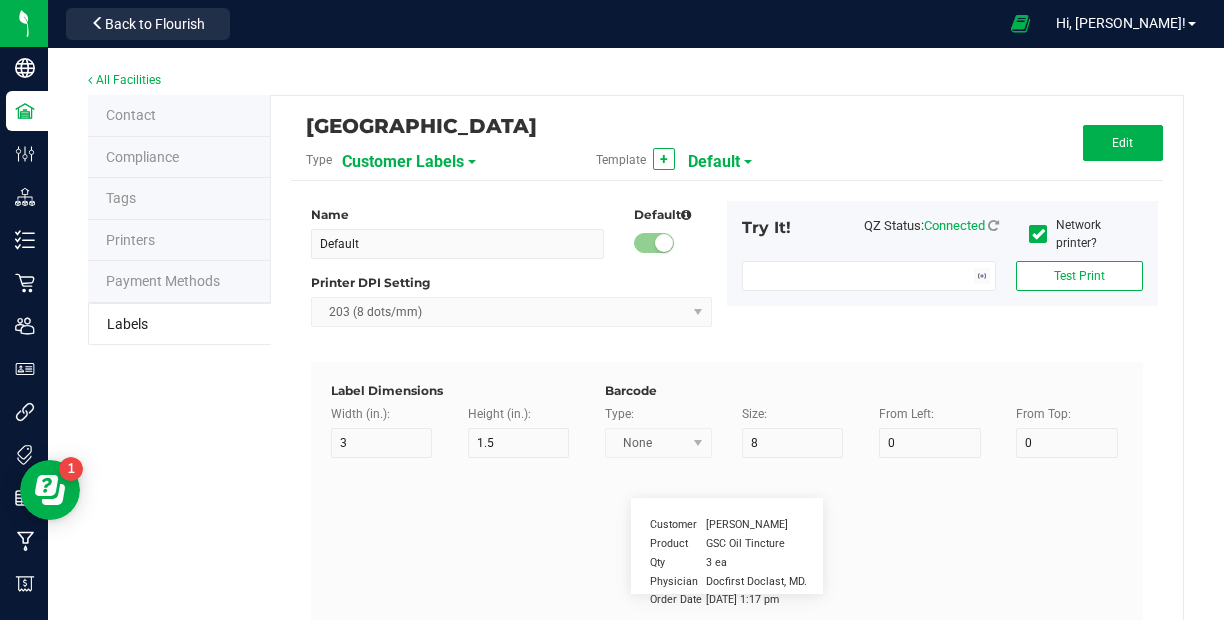 type on "5" 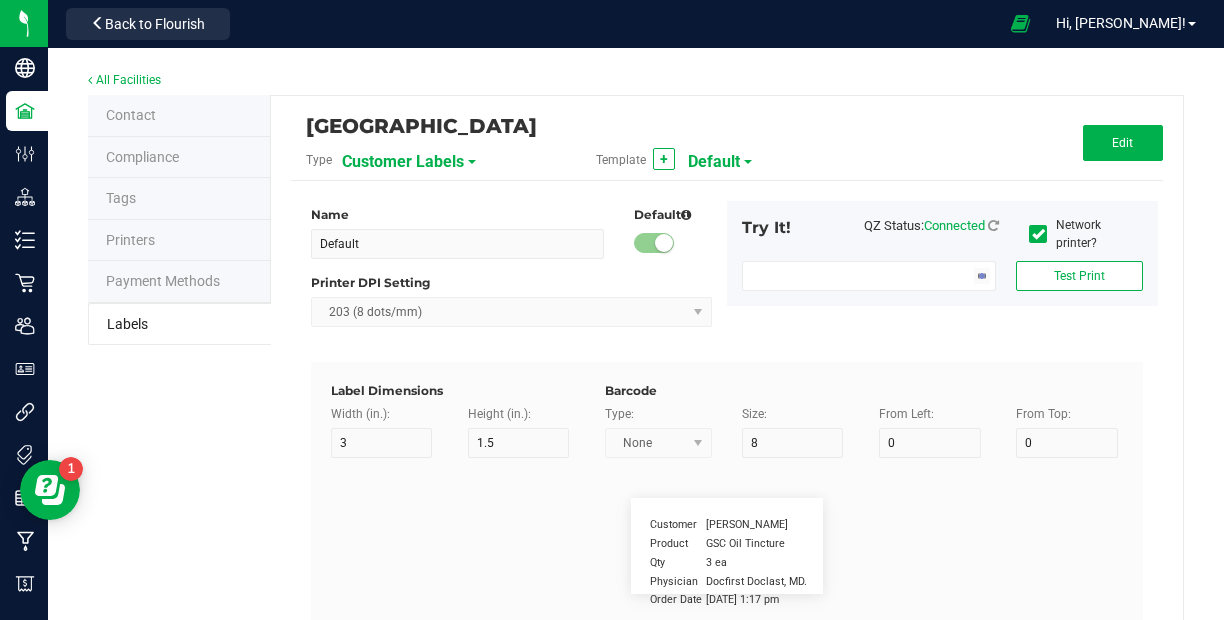 type on "10" 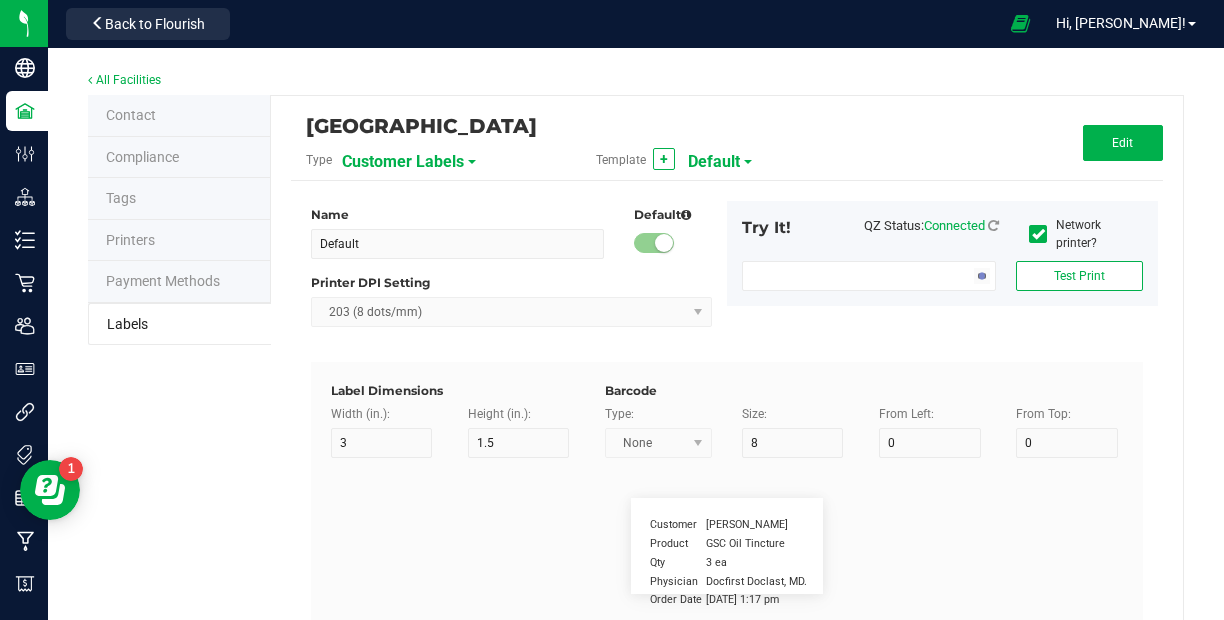 type on "GSC Oil Tincture" 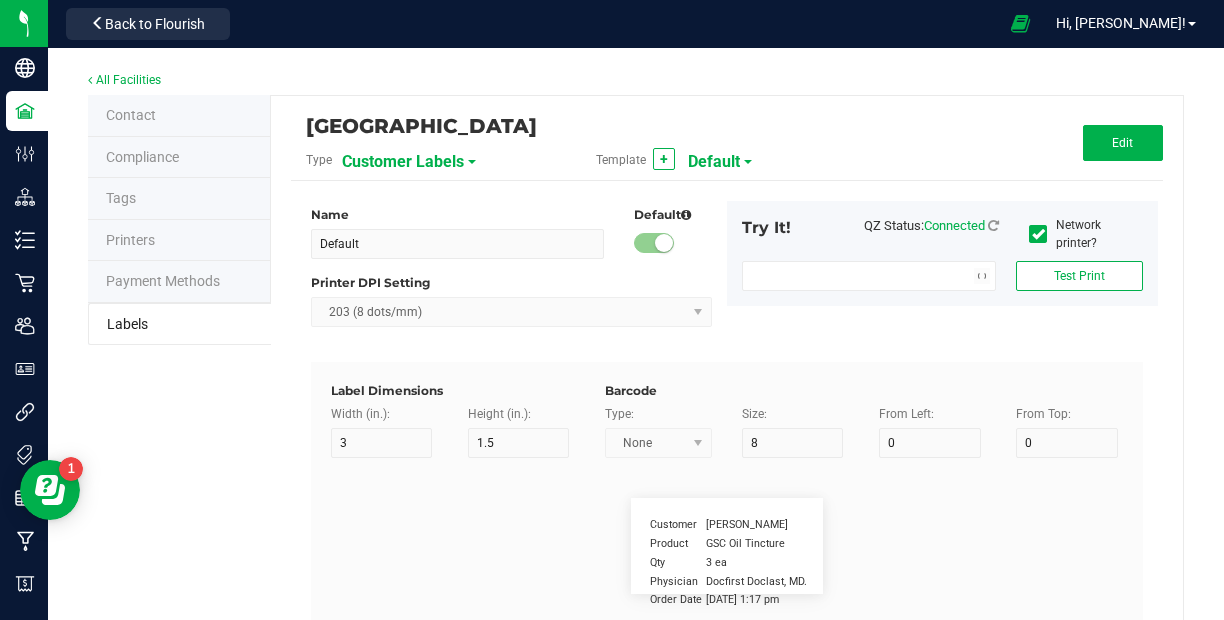 type on "Qty" 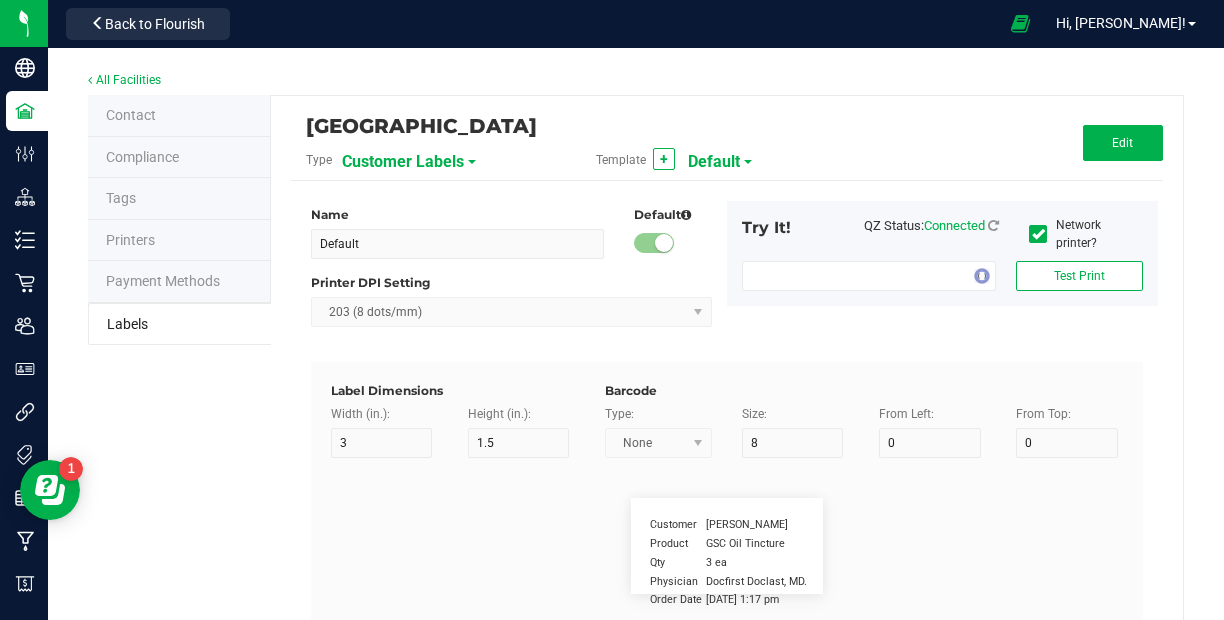 type on "15" 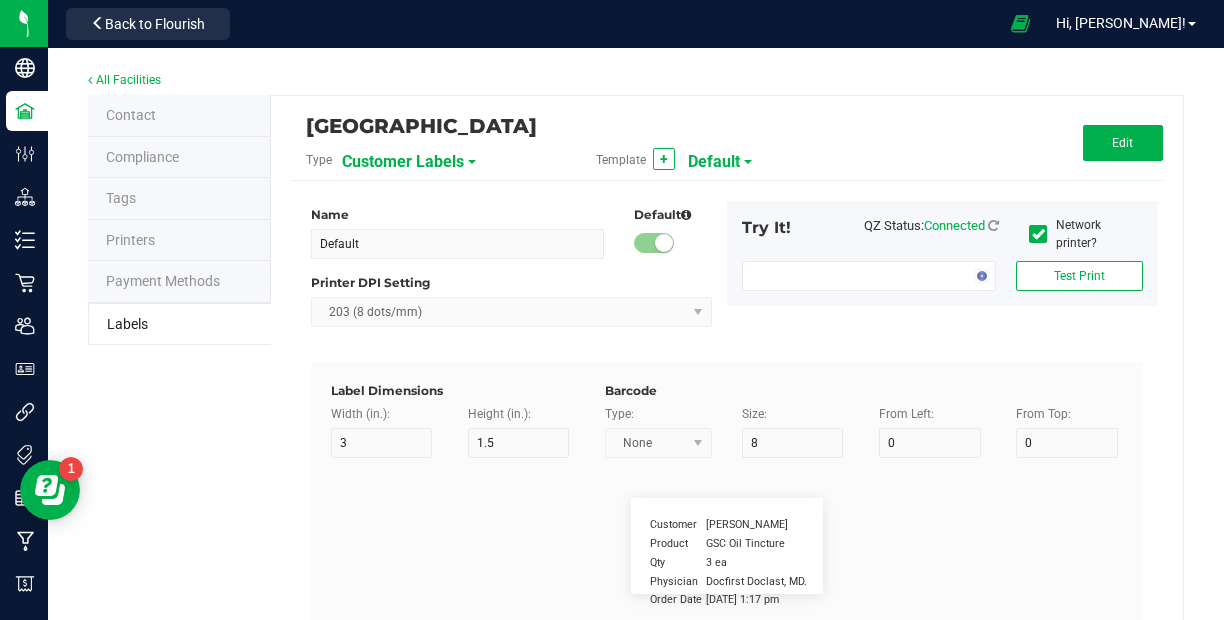 type on "3 ea" 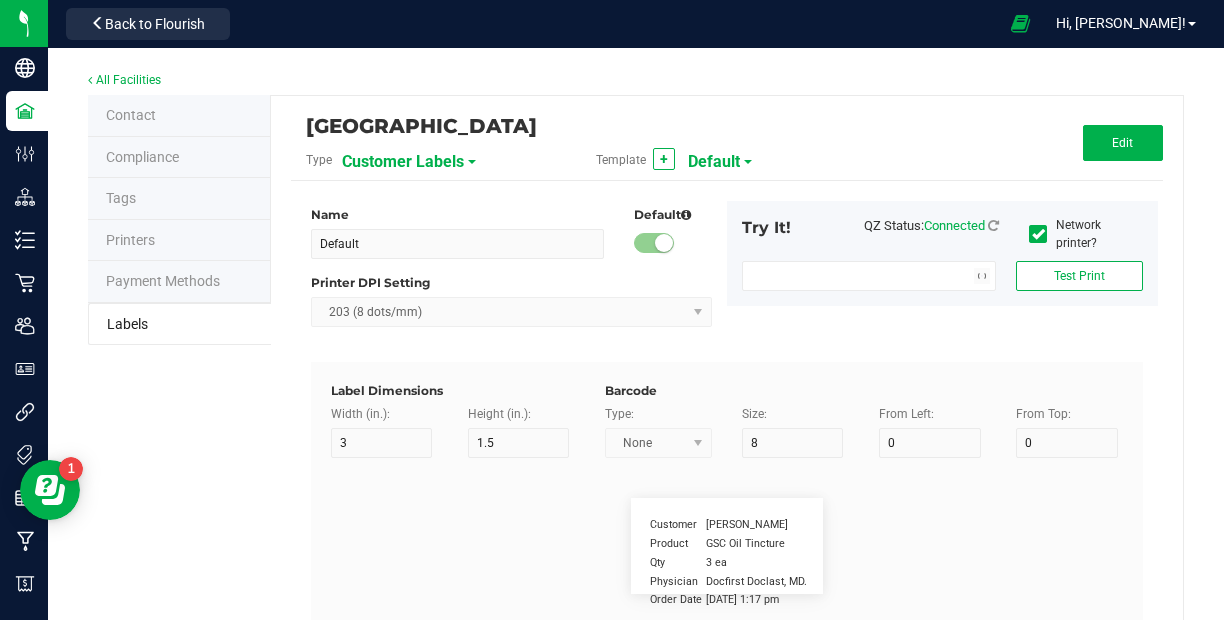 type on "Physician" 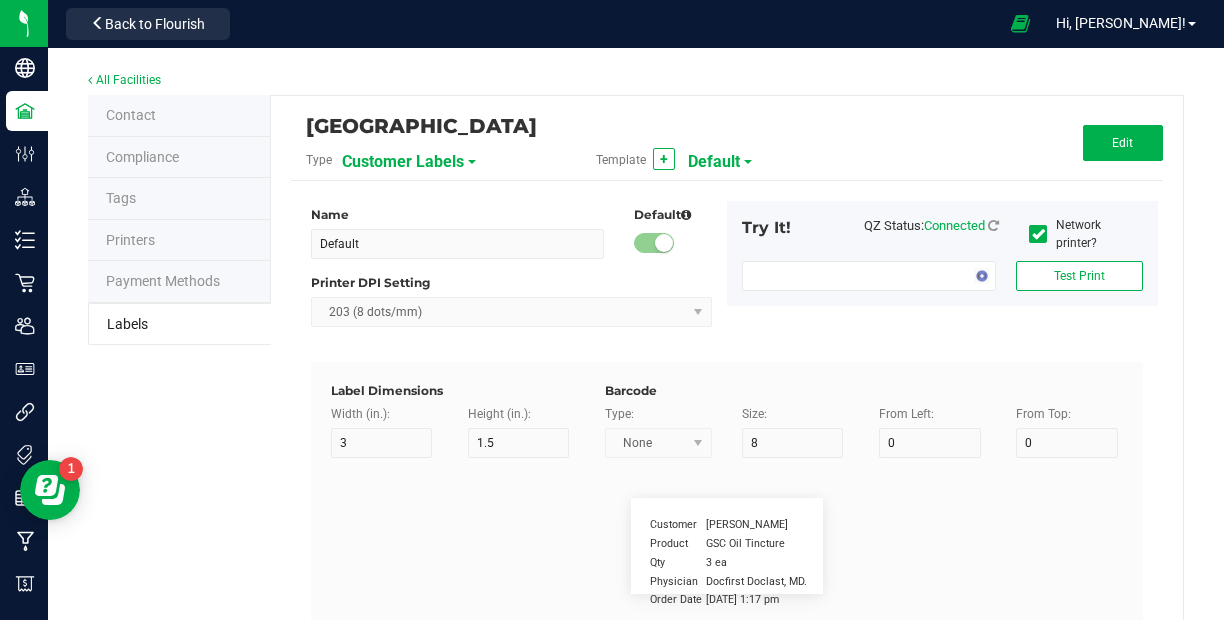 type on "15" 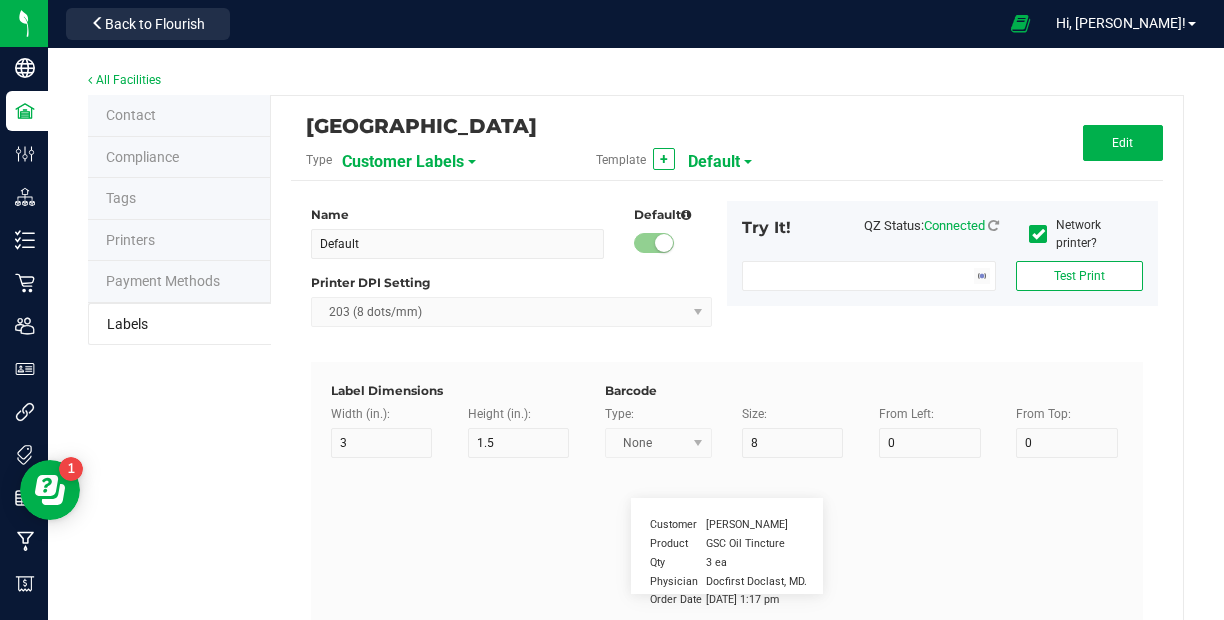 type on "5" 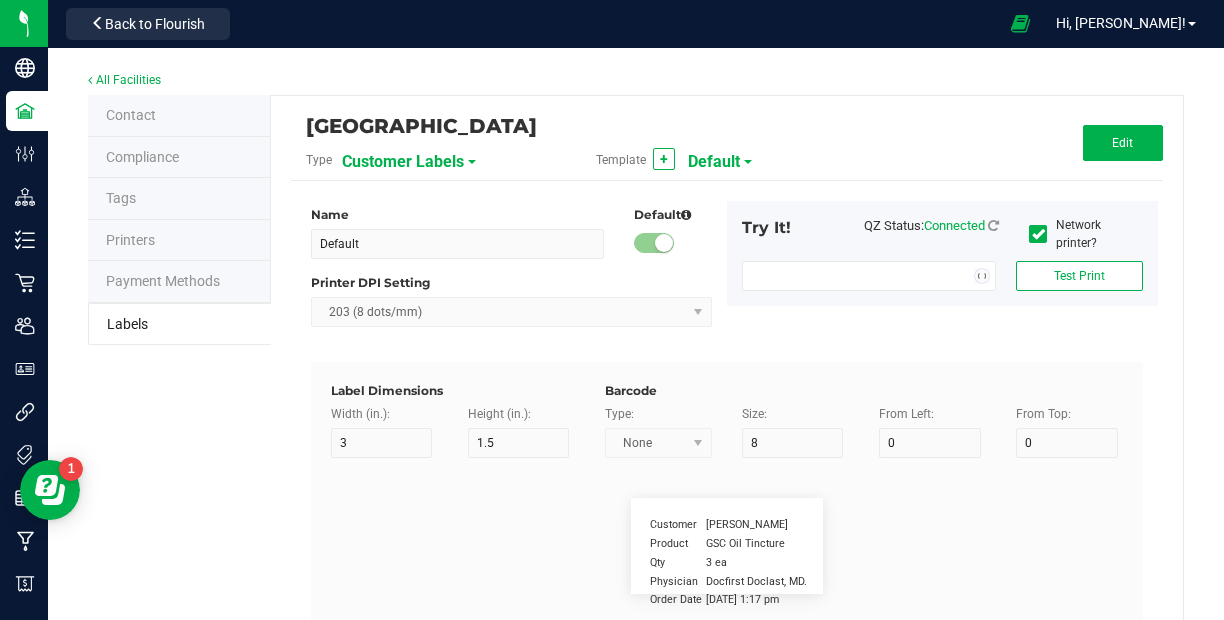type on "Docfirst Doclast, MD." 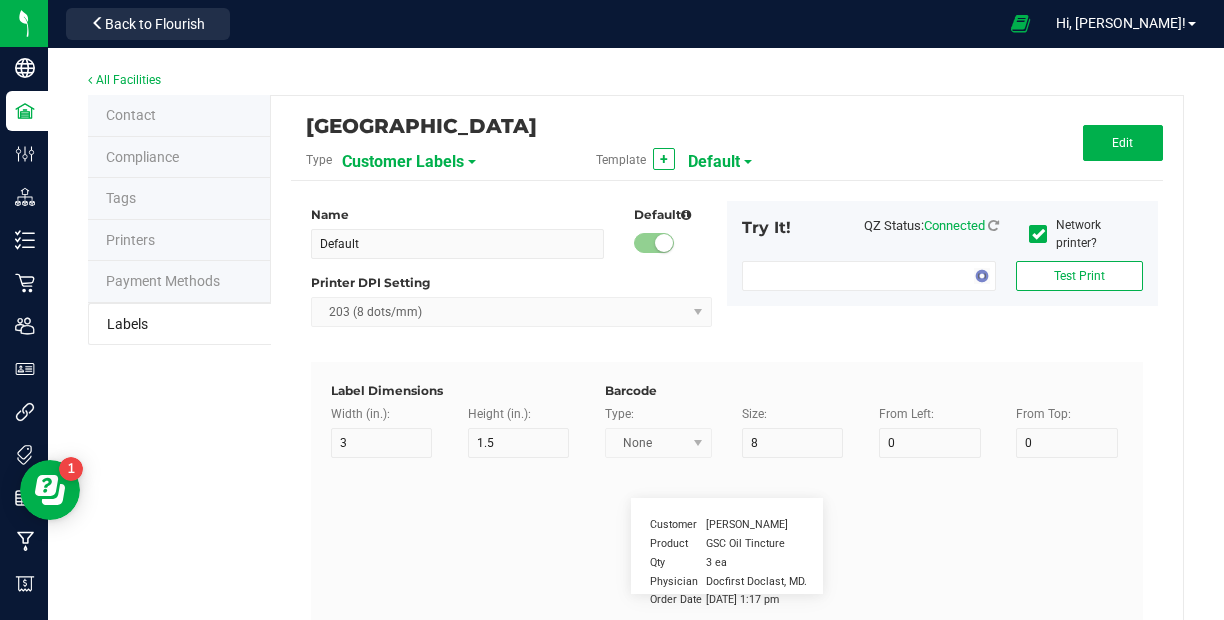 type on "Order Date" 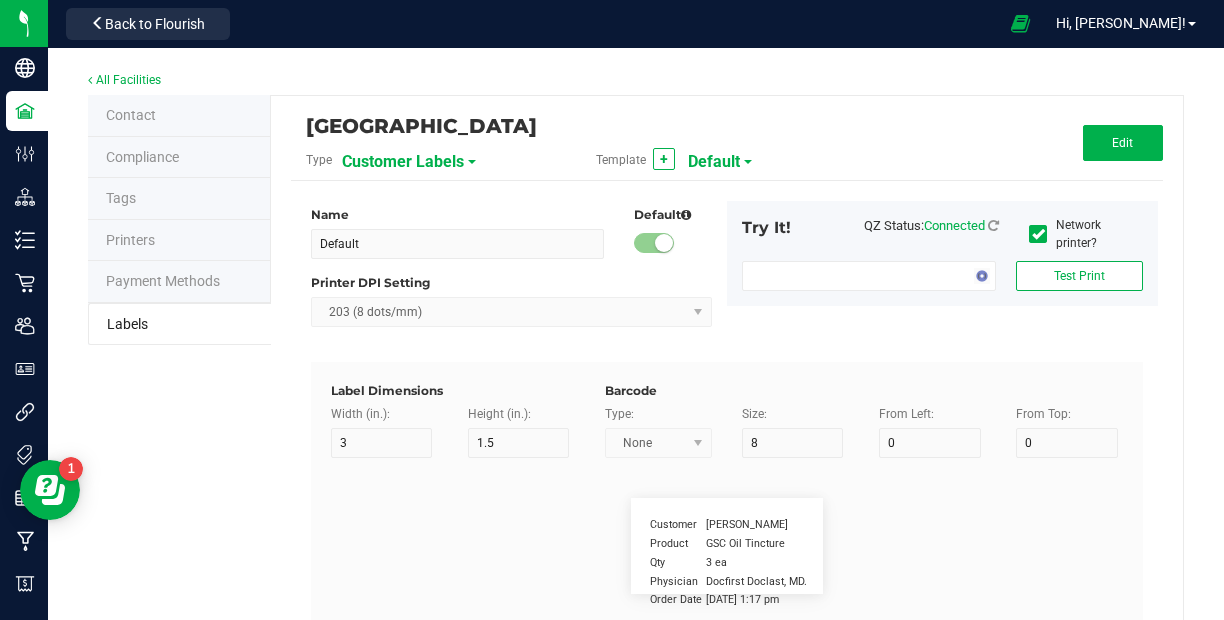 type on "15" 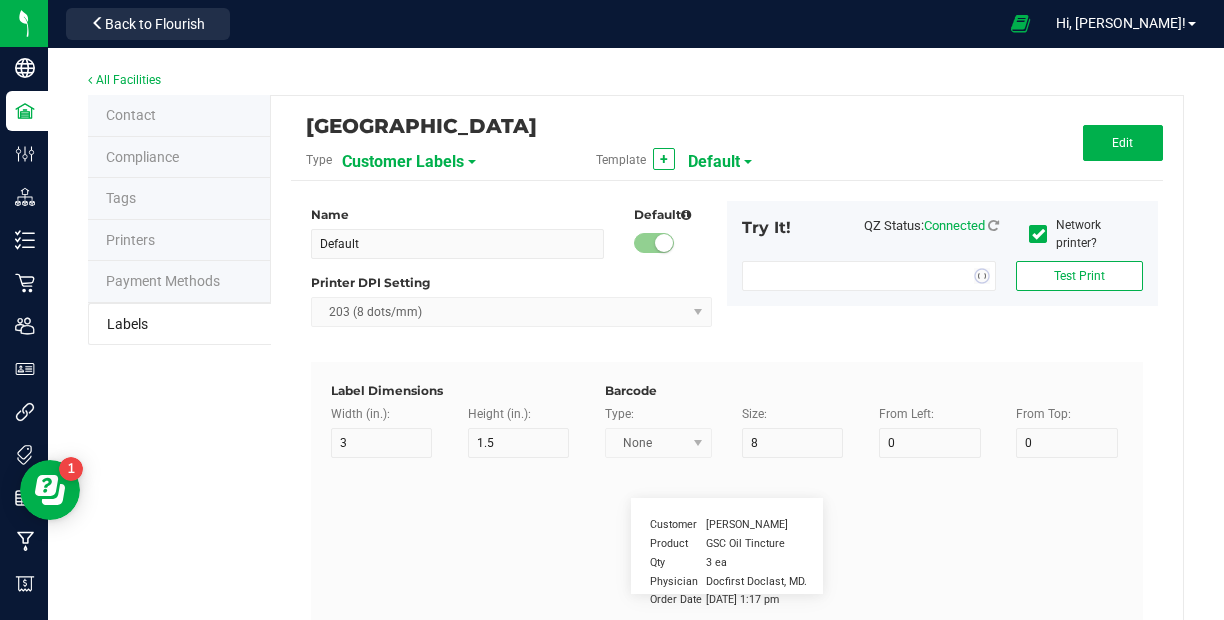 type on "5" 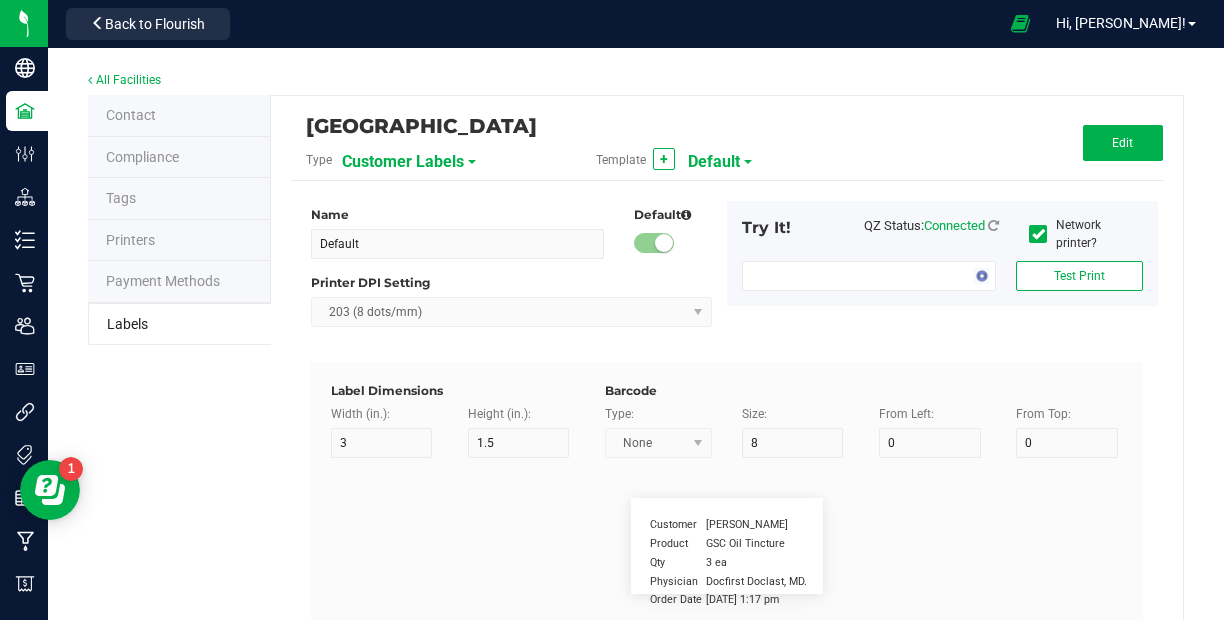 type on "25" 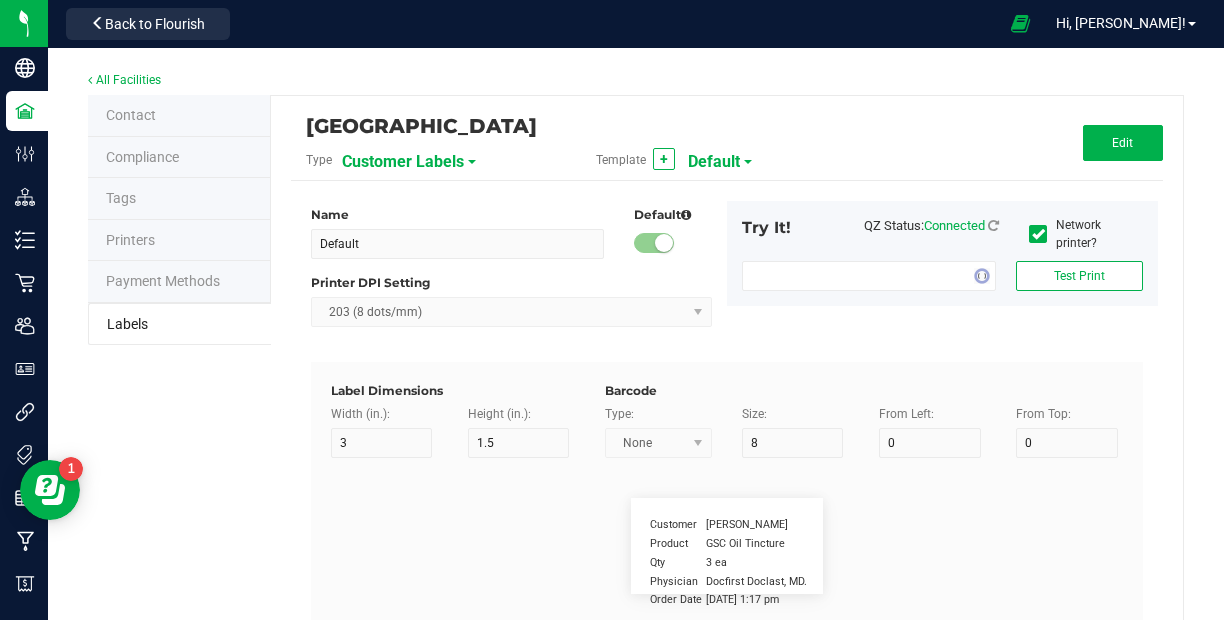 type on "4/20/2019 1:17 pm" 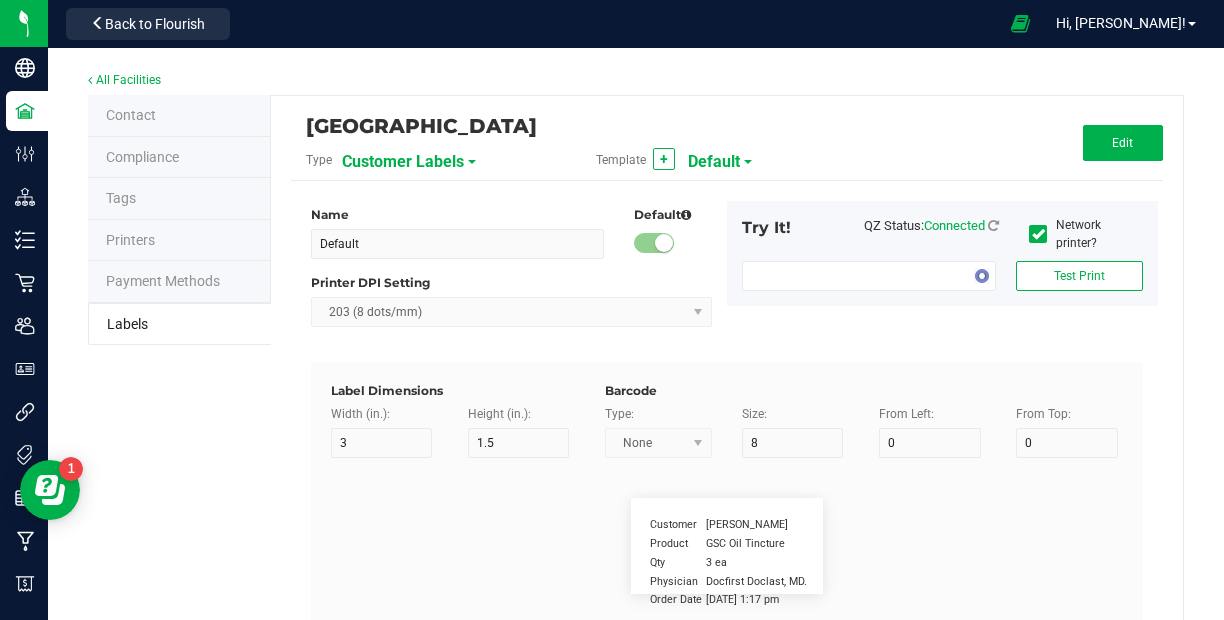 type on "Package ID" 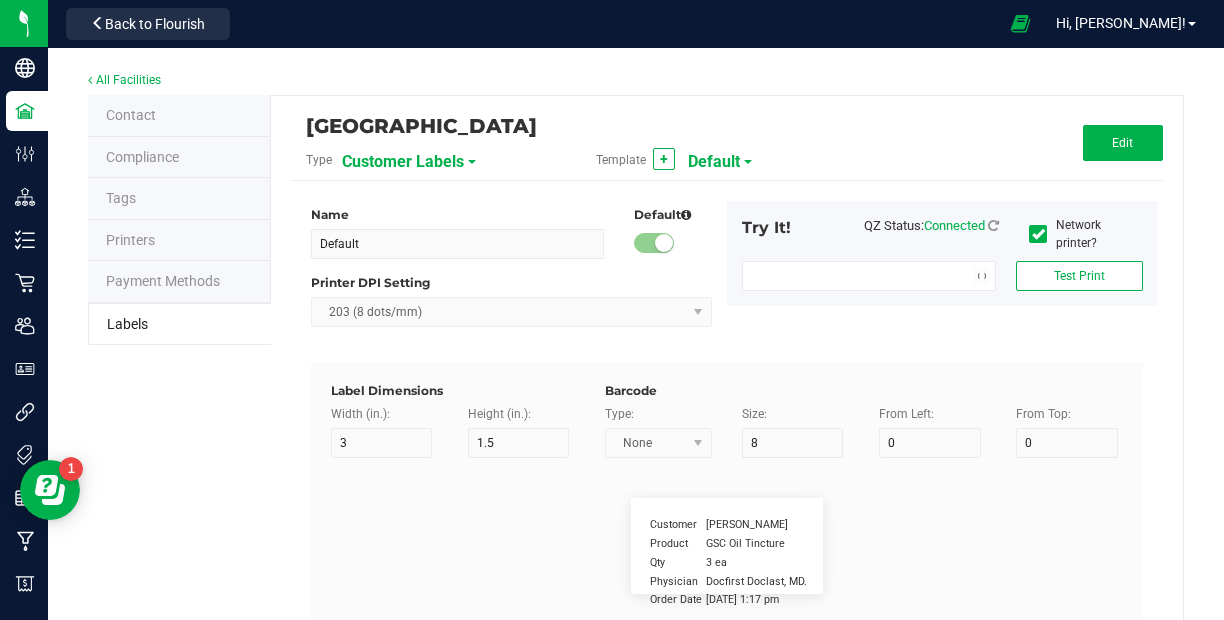type on "15" 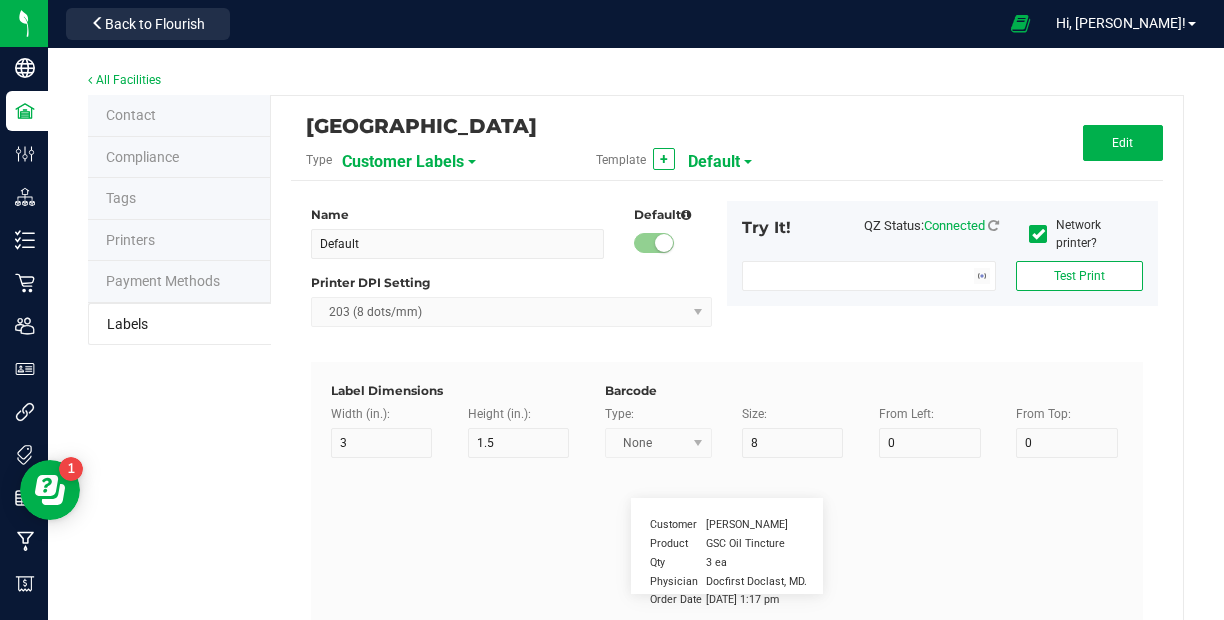 type on "5" 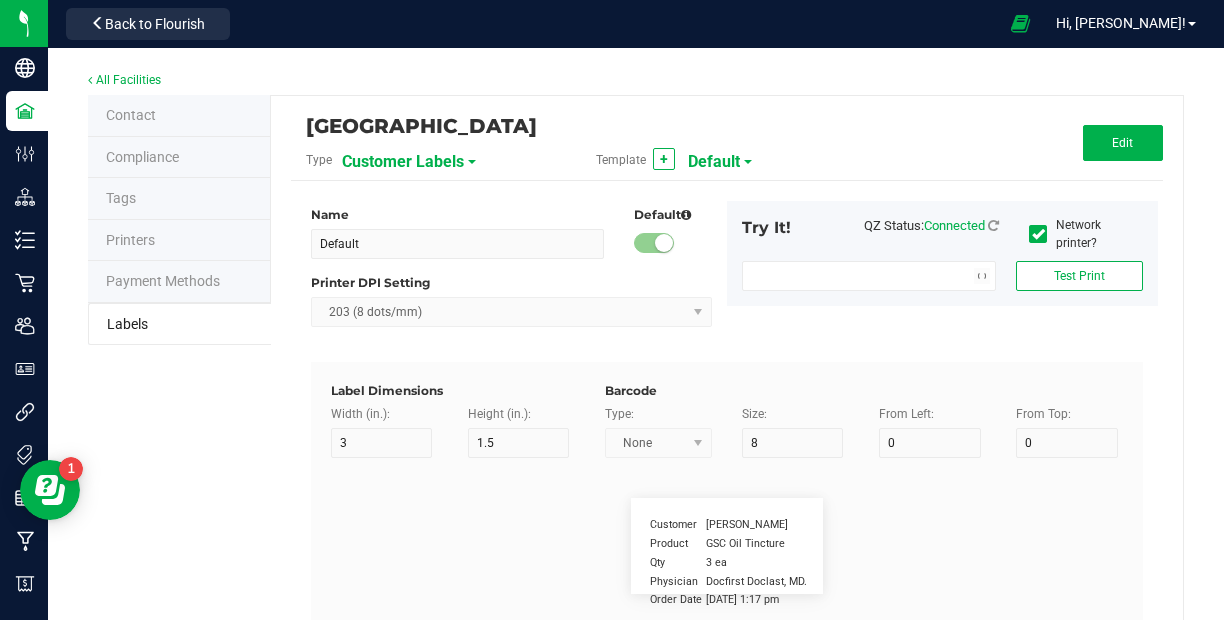 type on "10" 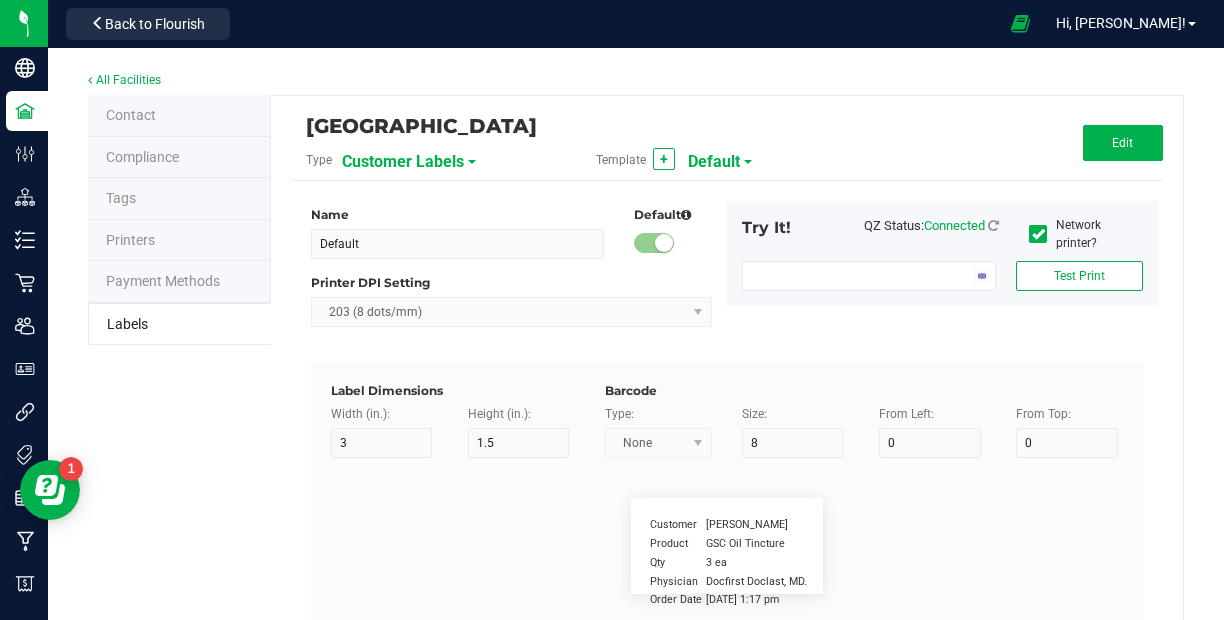 type on "CADMODS-20230420-096" 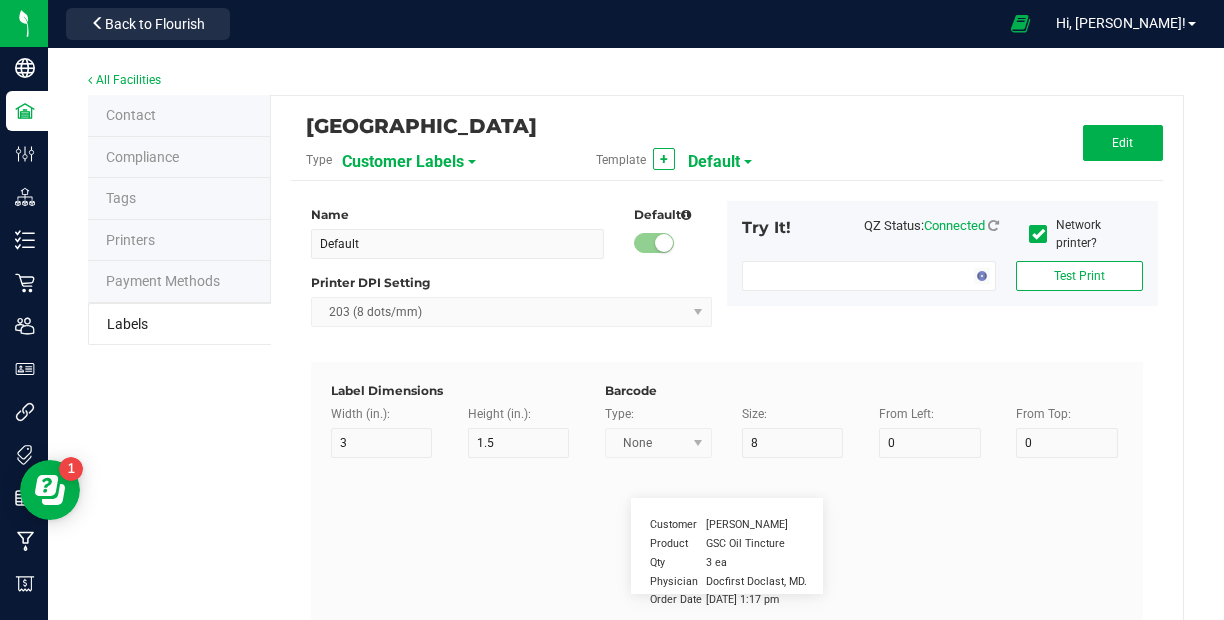 type on "Lot Number" 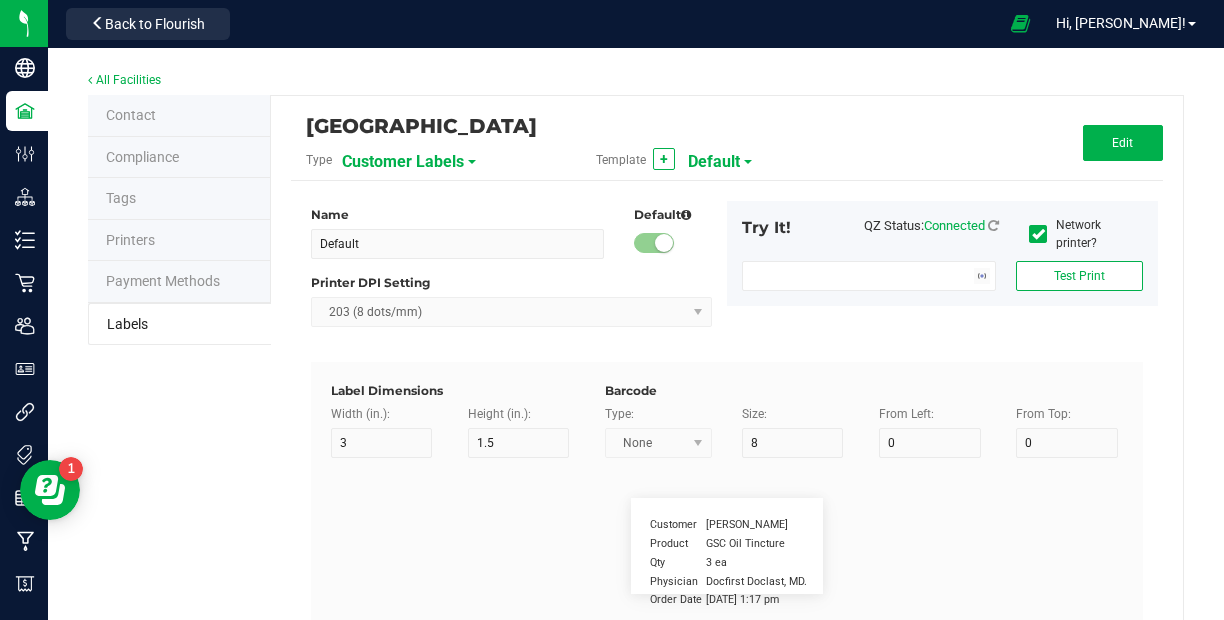 type on "15" 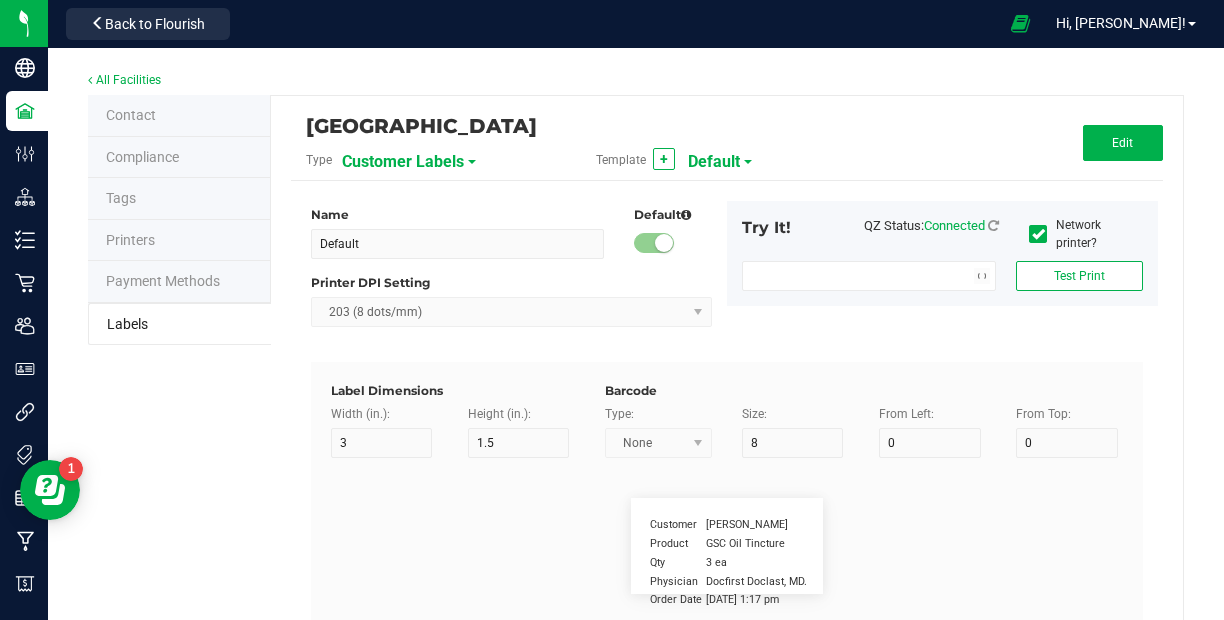 type on "5" 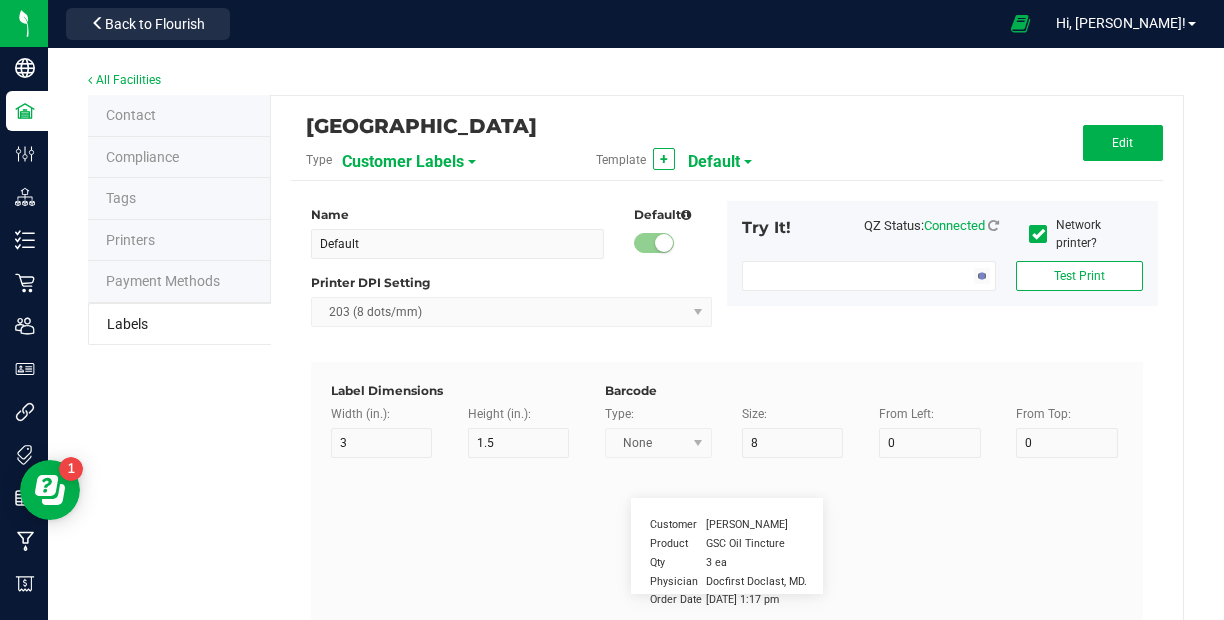 type on "10" 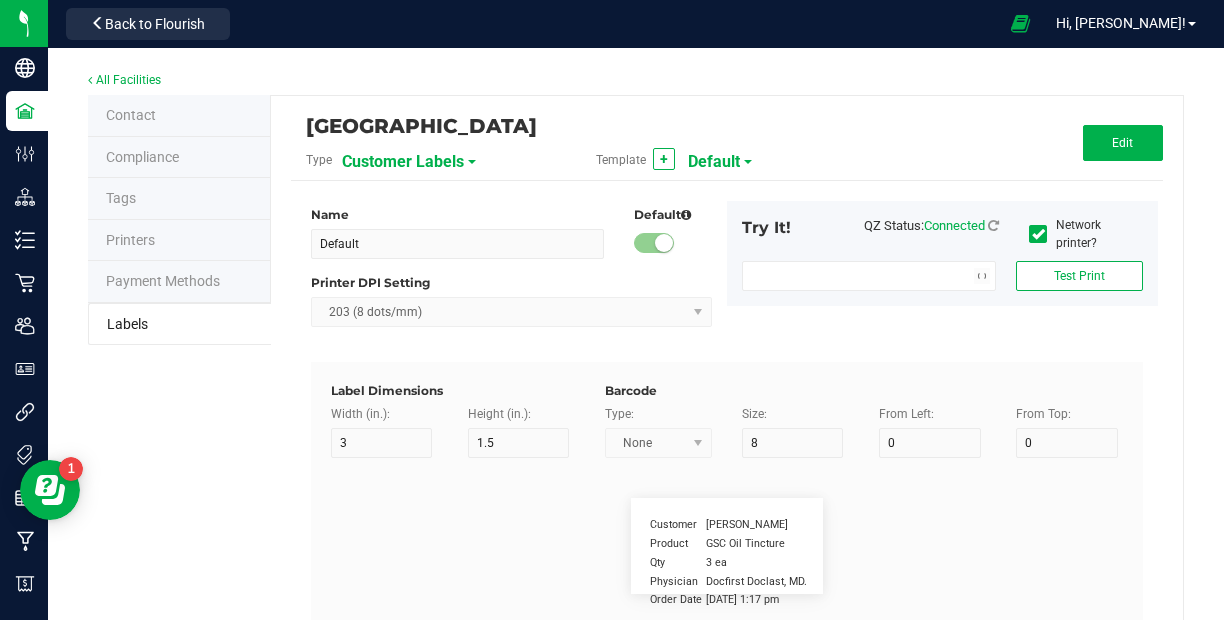 type on "LOTPXGDP-0912" 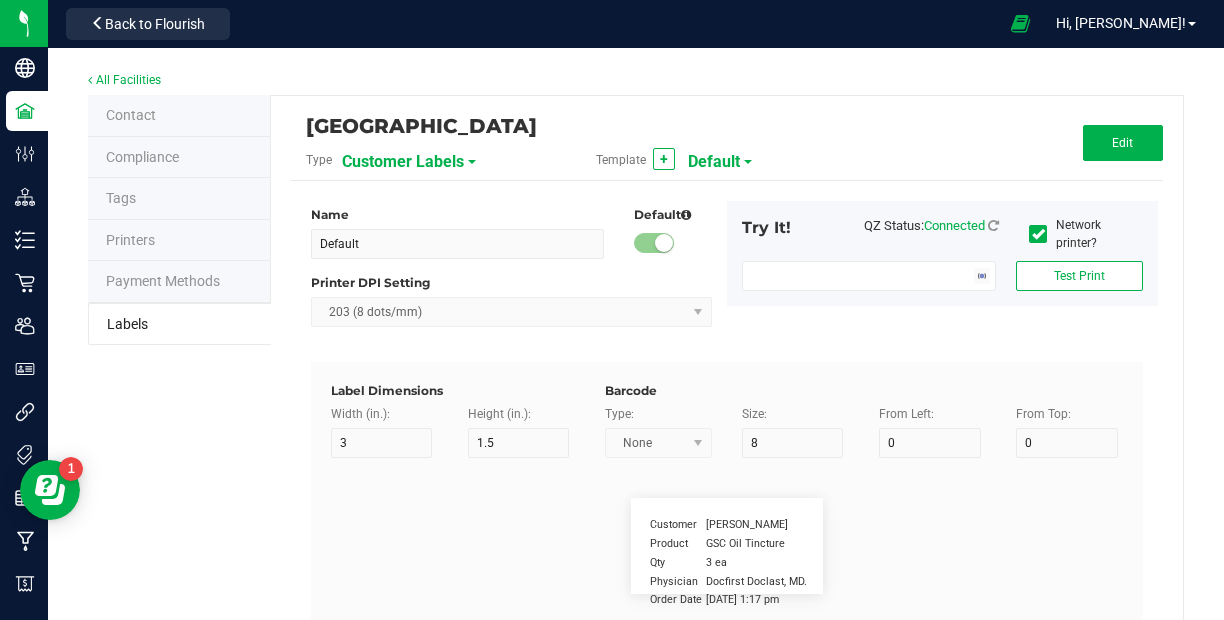 type on "Warning" 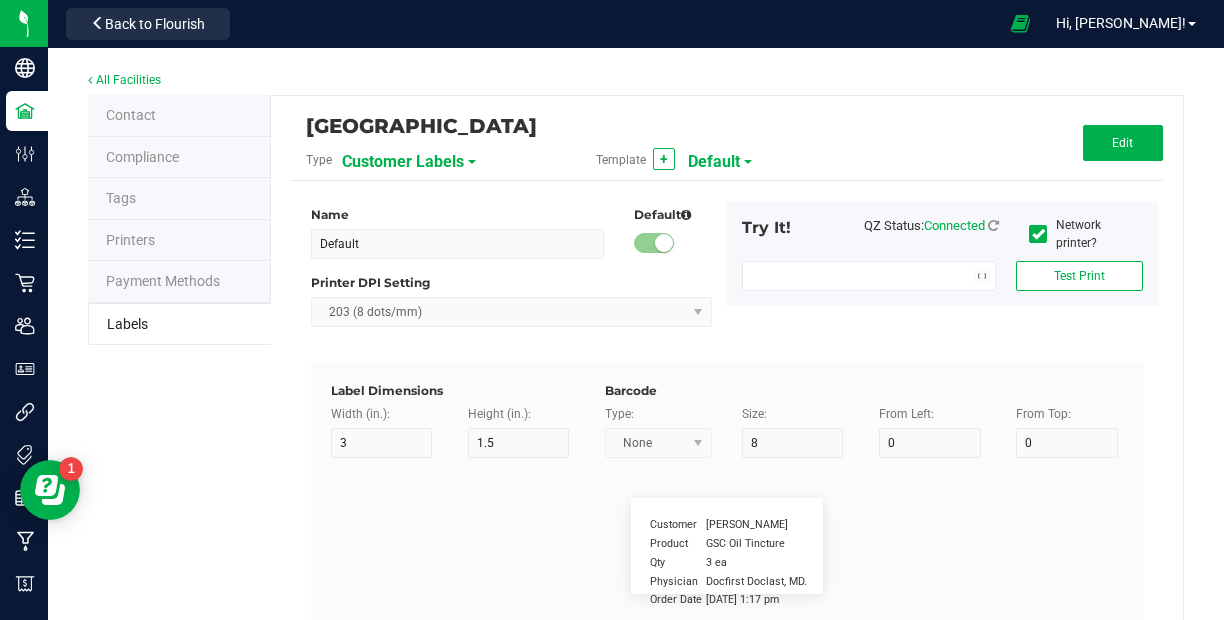 type on "15" 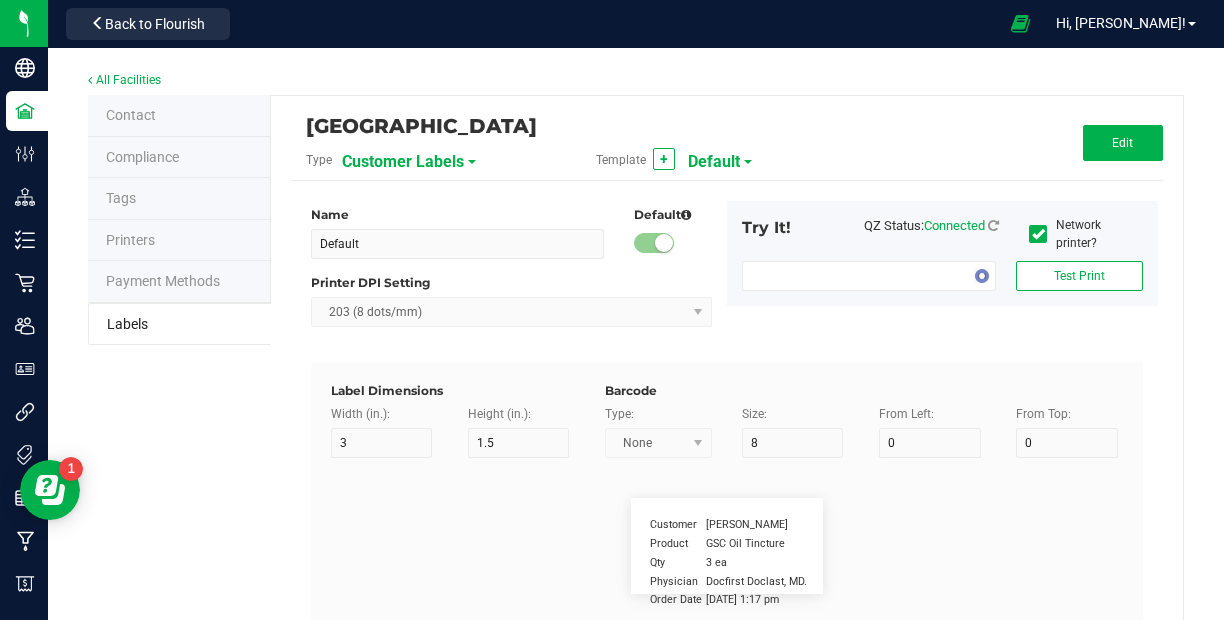 type on "5" 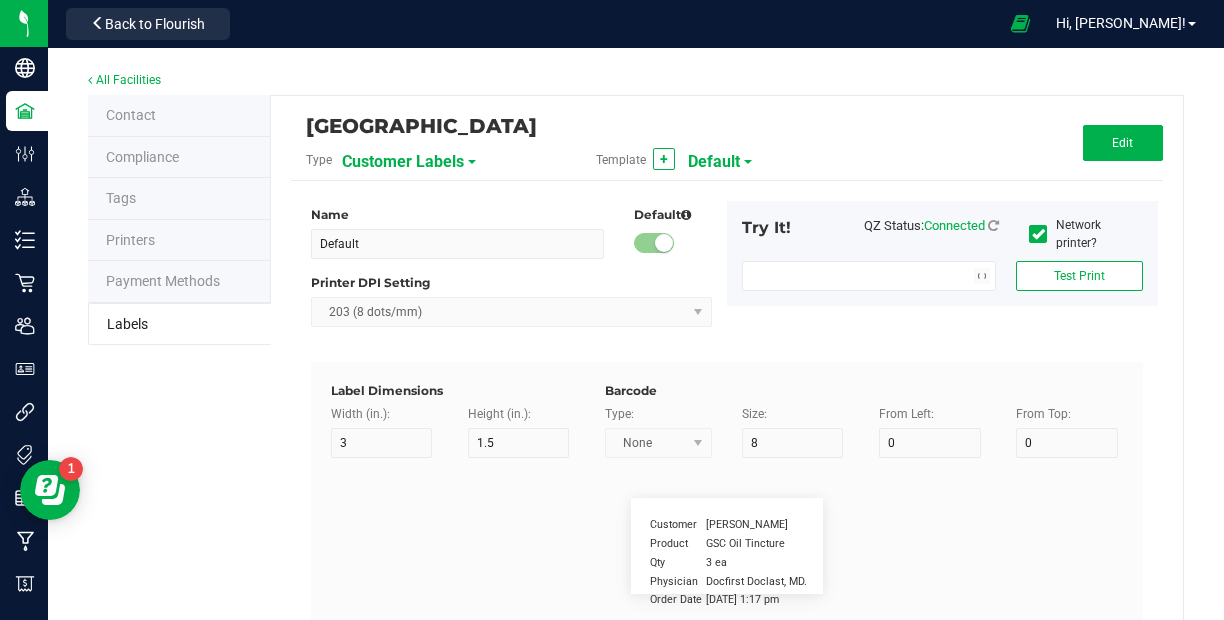 type on "30" 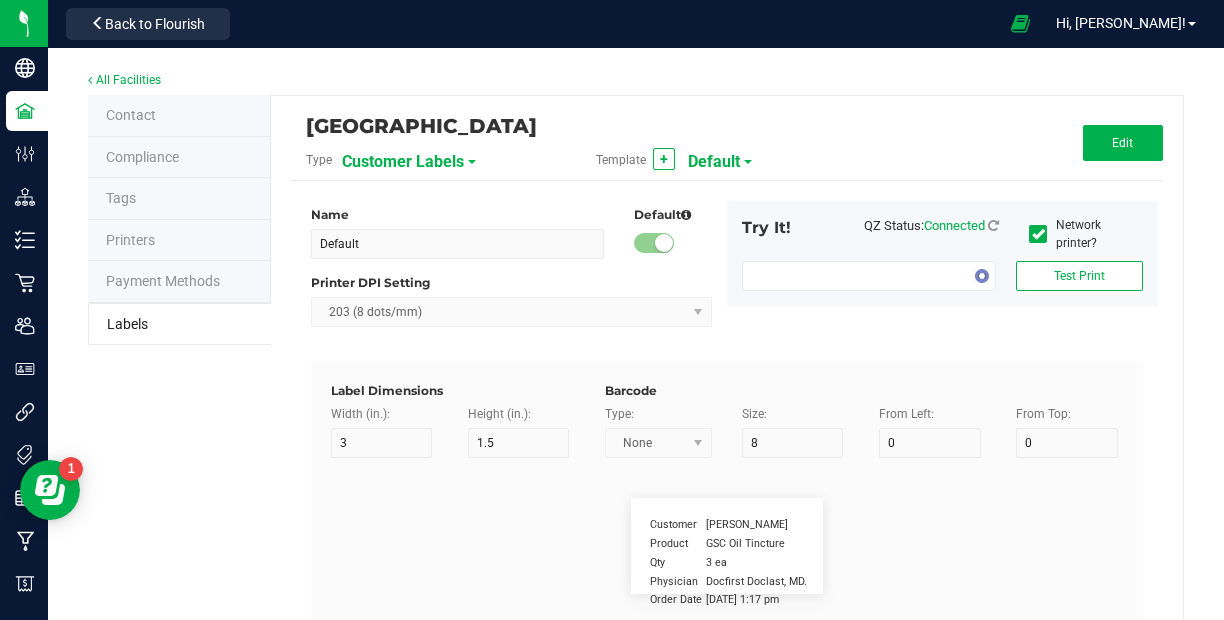 type on "Type Warning Here" 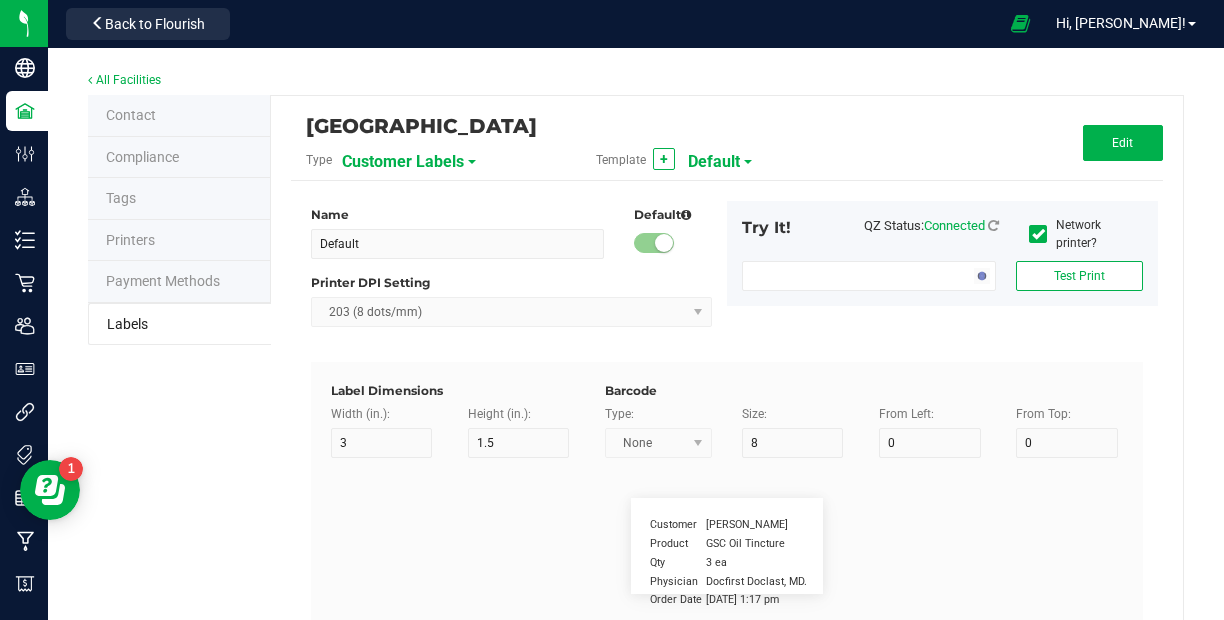 type on "Brand" 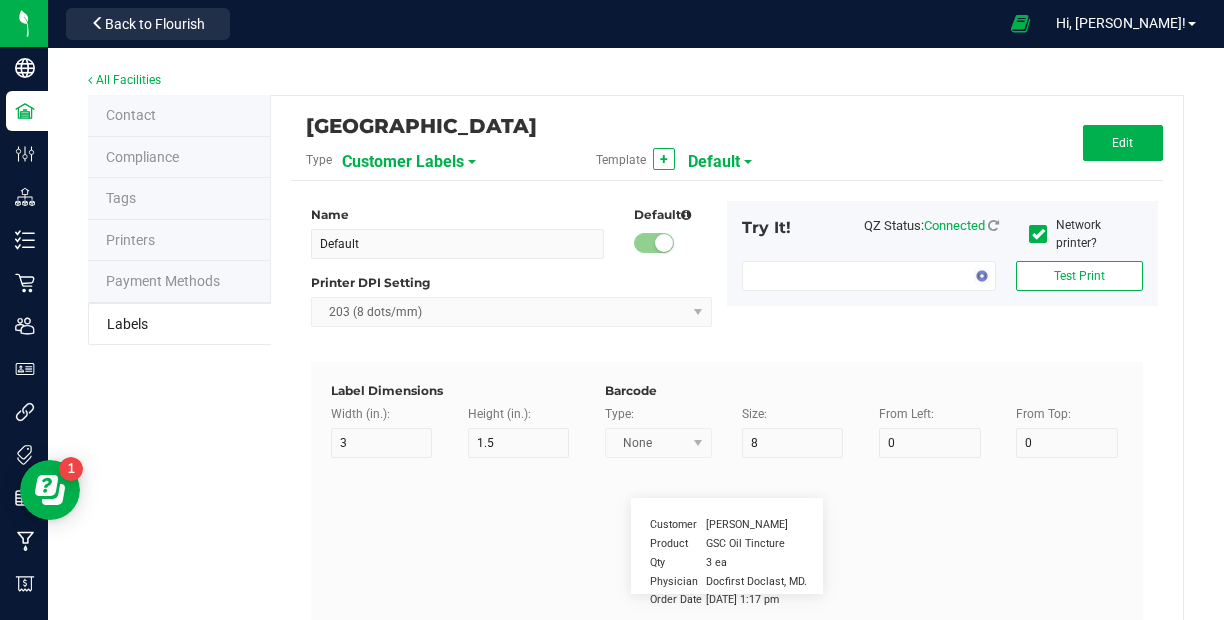 type on "15" 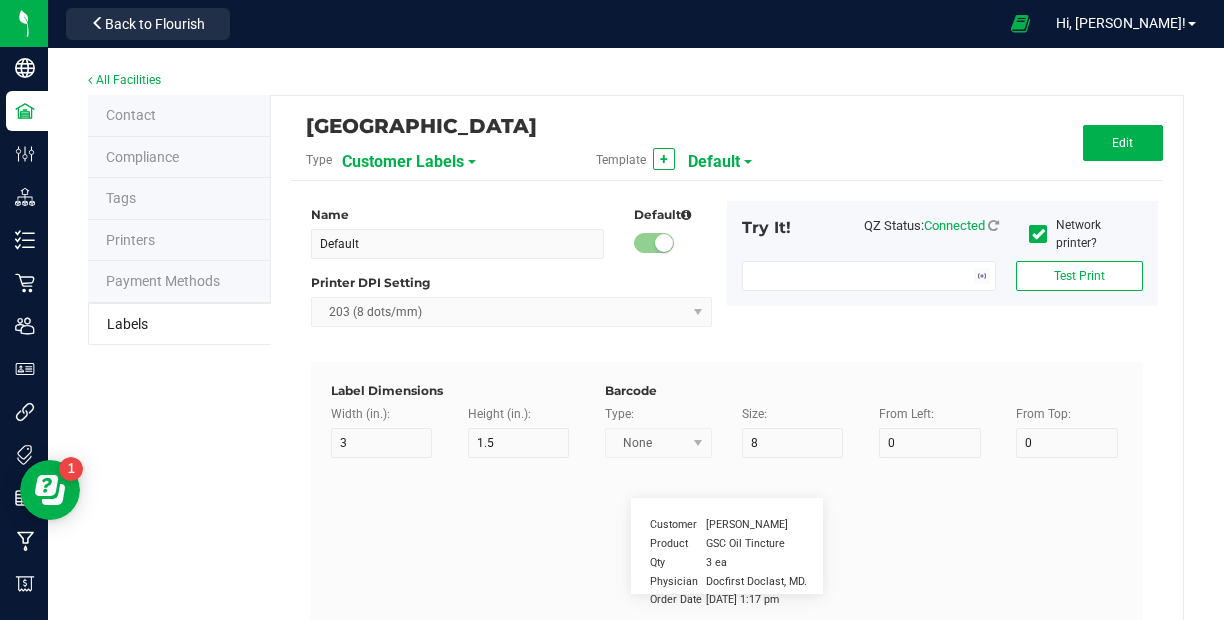 type on "5" 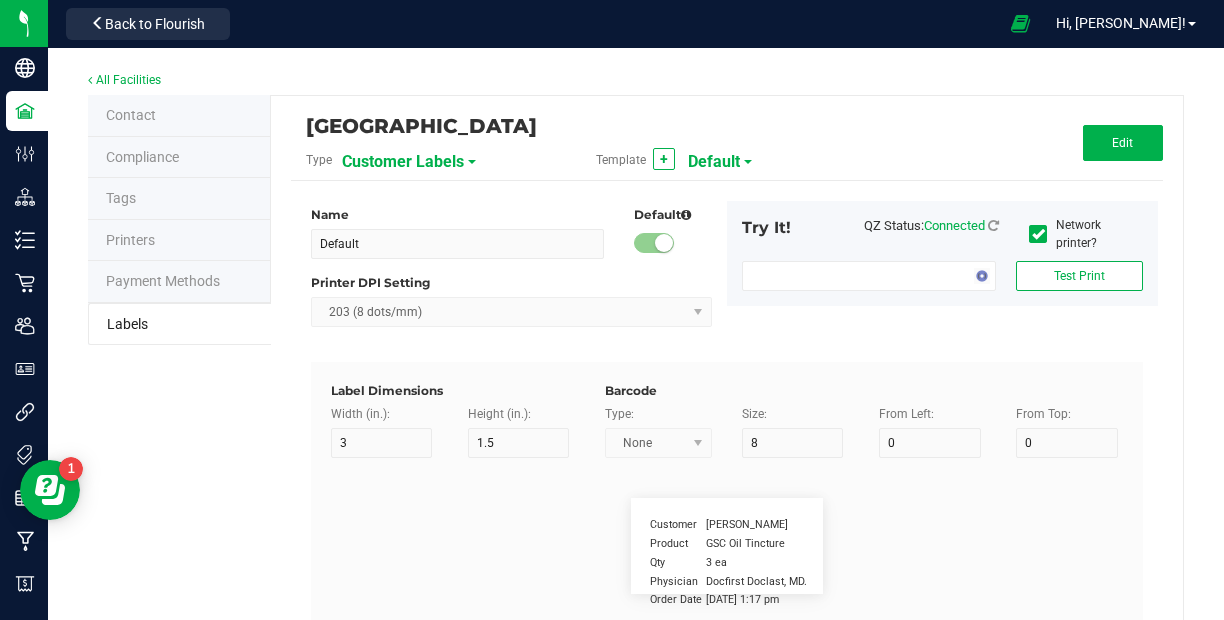 type on "30" 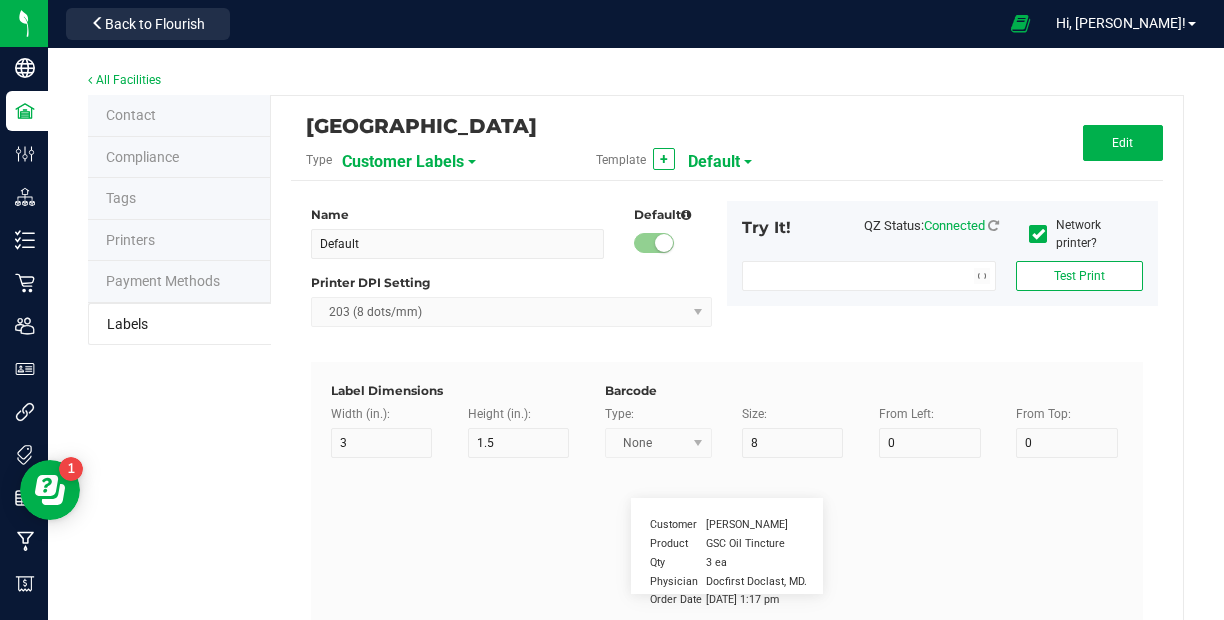 type on "Cannabis Co." 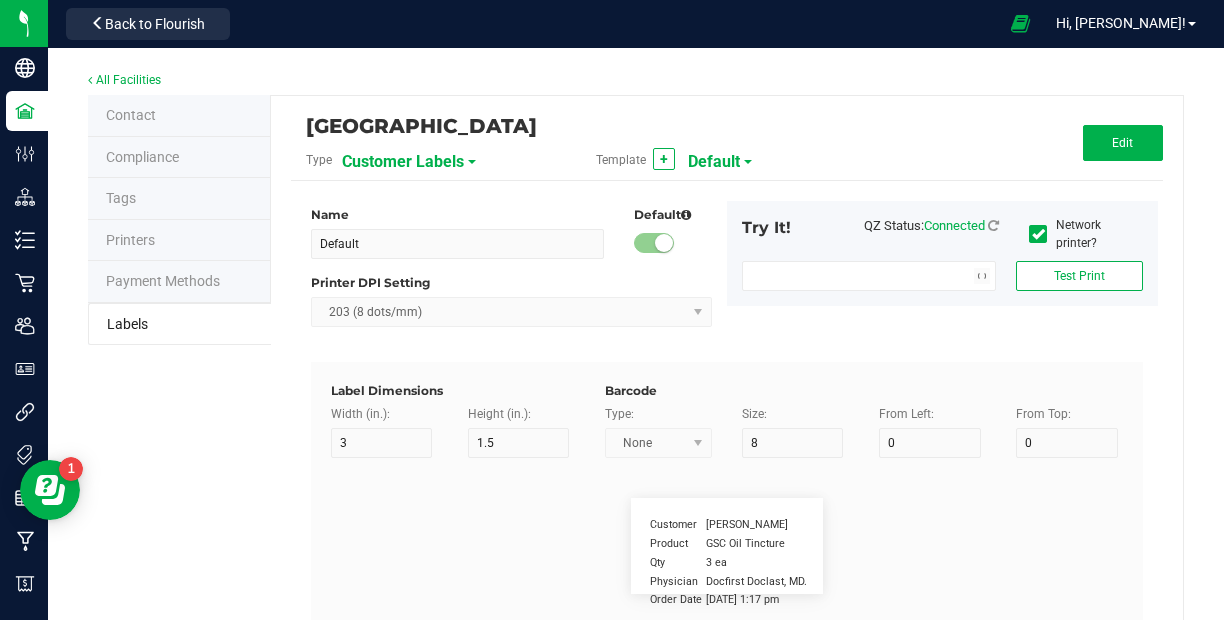 type on "NDC Number" 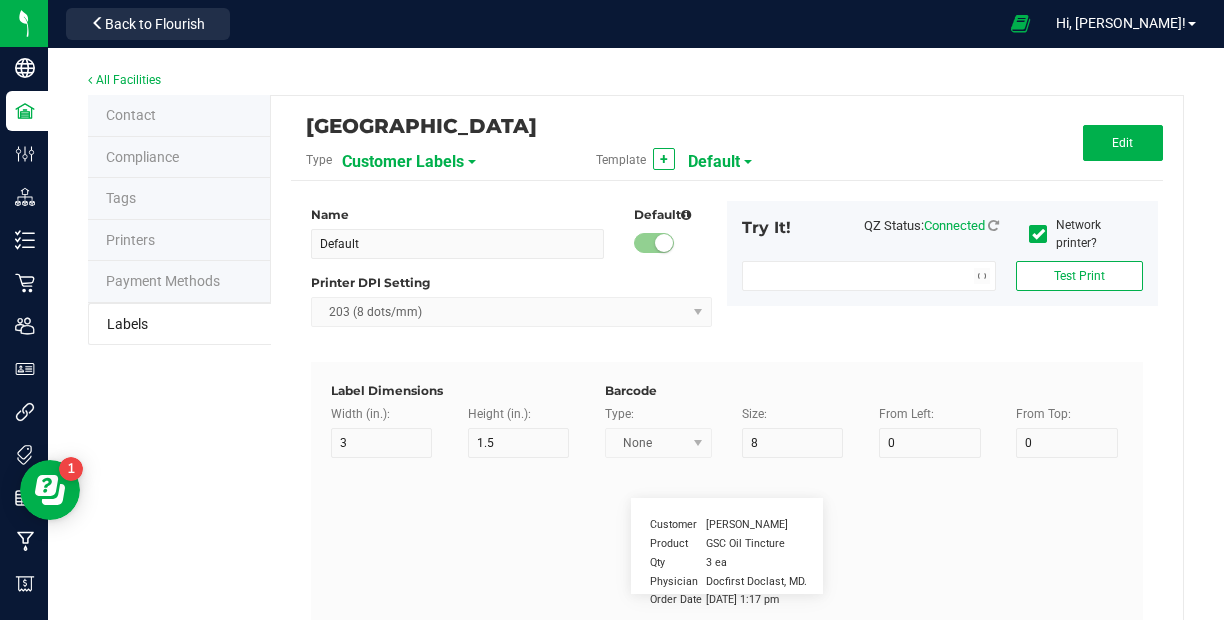 type on "15" 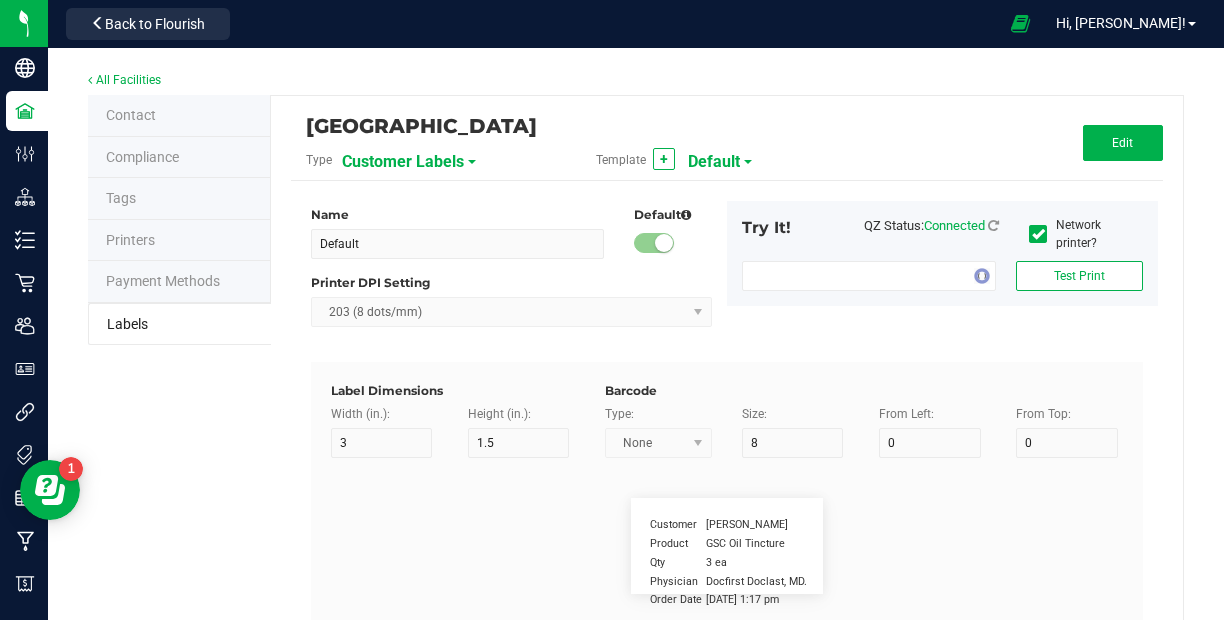 type on "5" 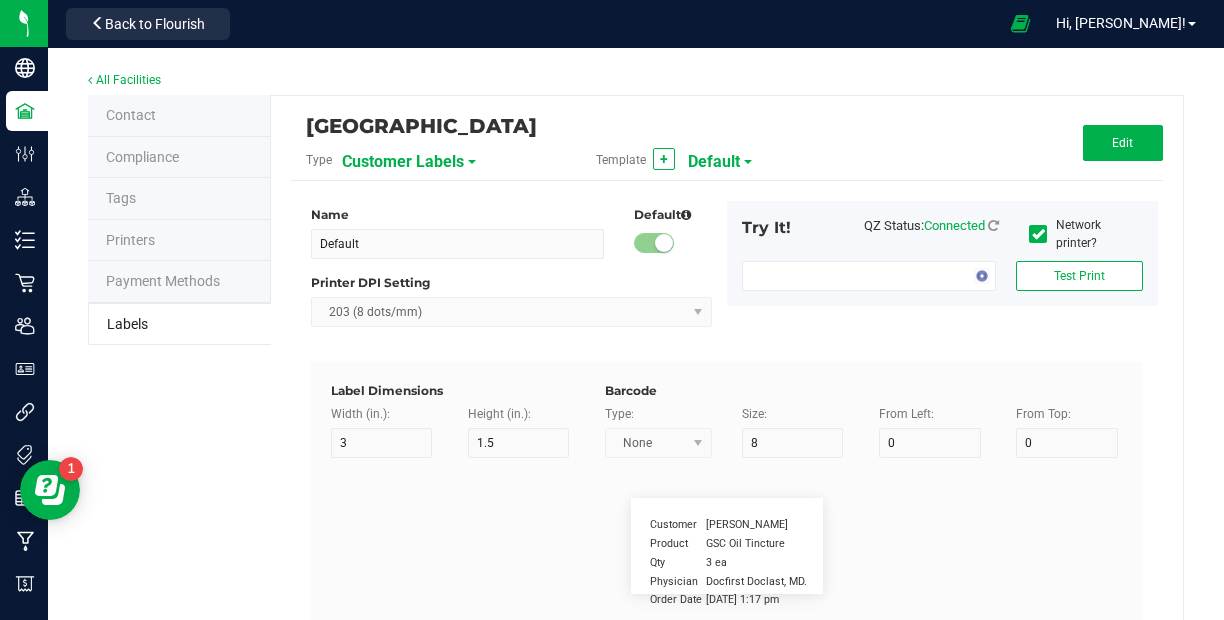 type on "30" 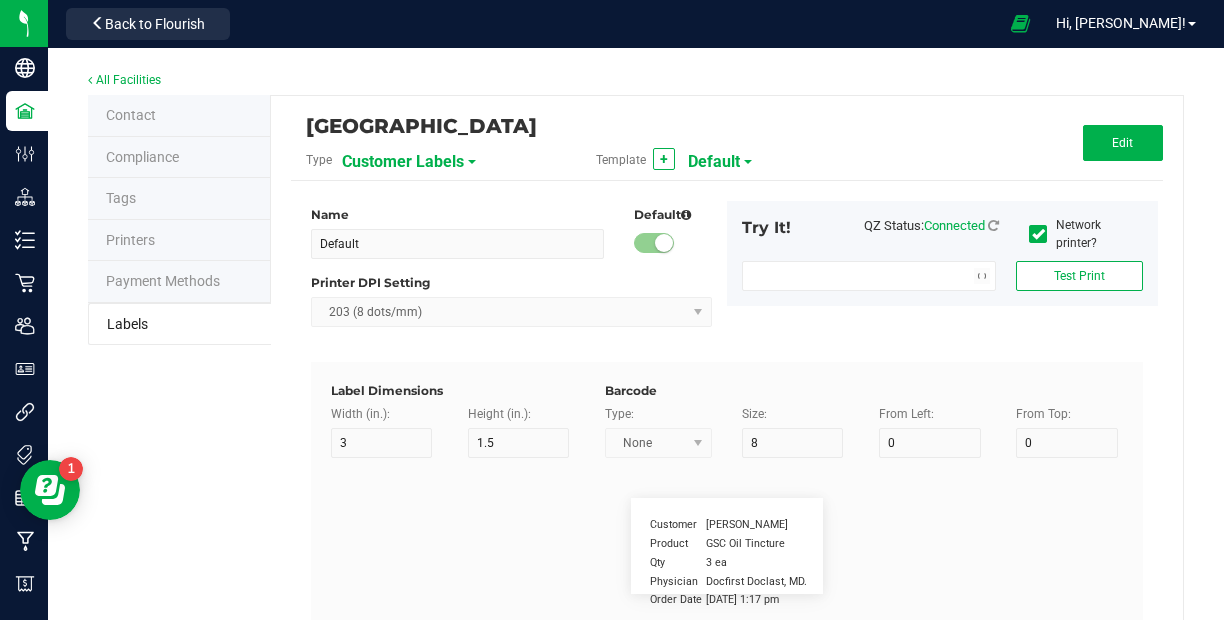 type on "0777-3105-02" 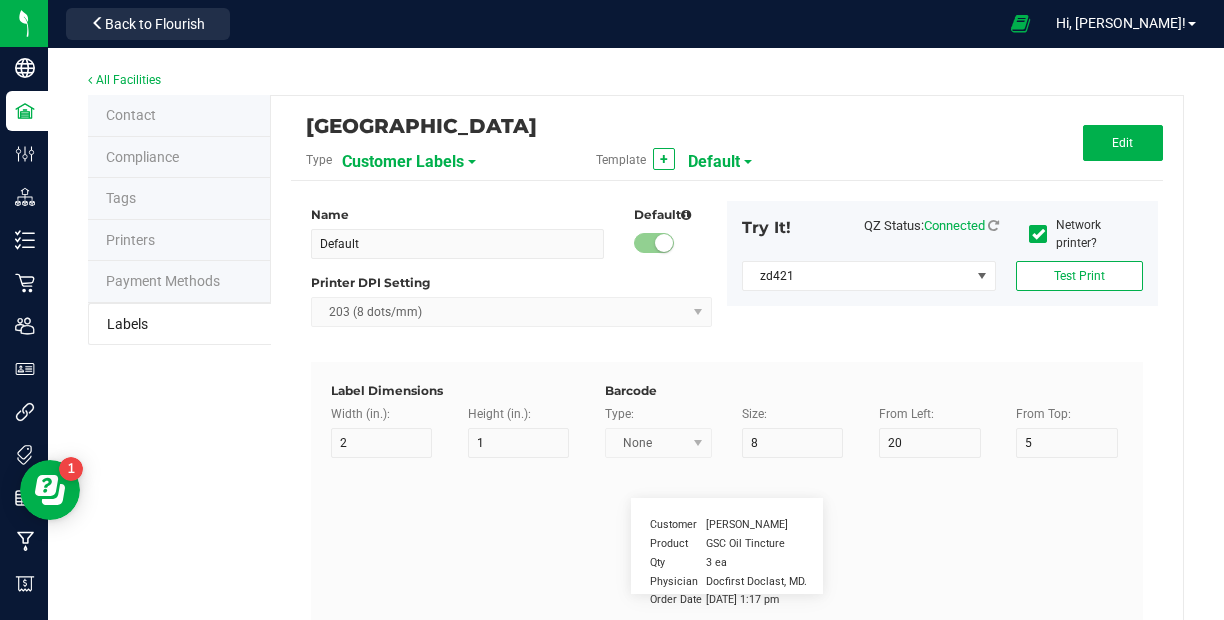 click on "Customer Labels" at bounding box center [403, 162] 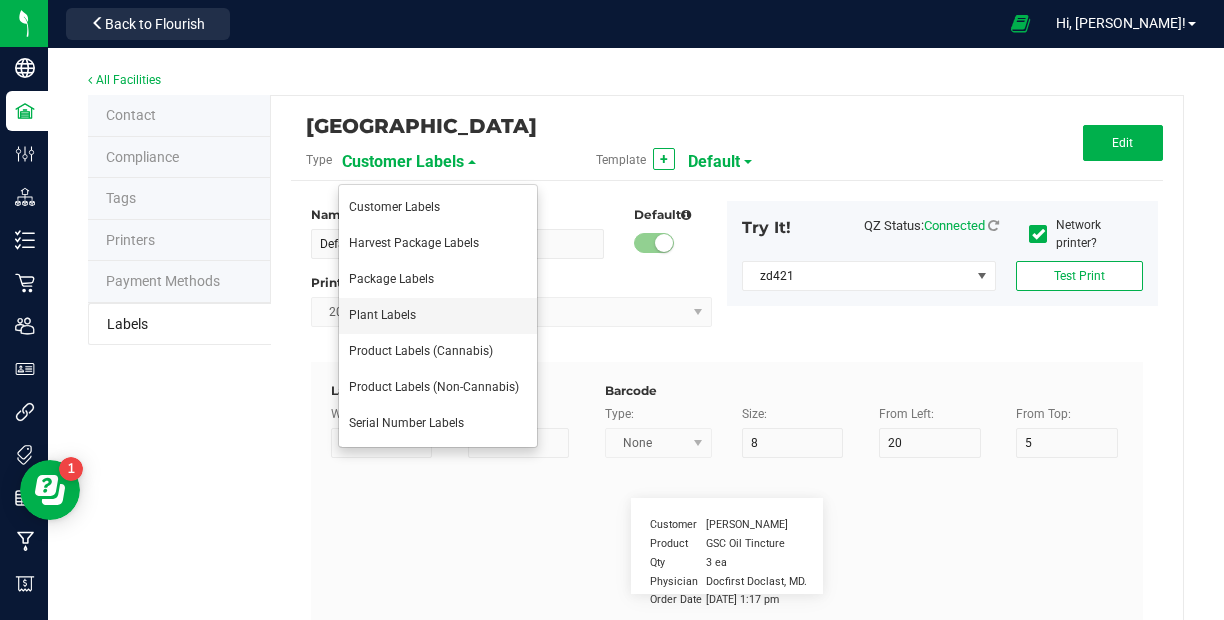 click on "Plant Labels" at bounding box center [382, 315] 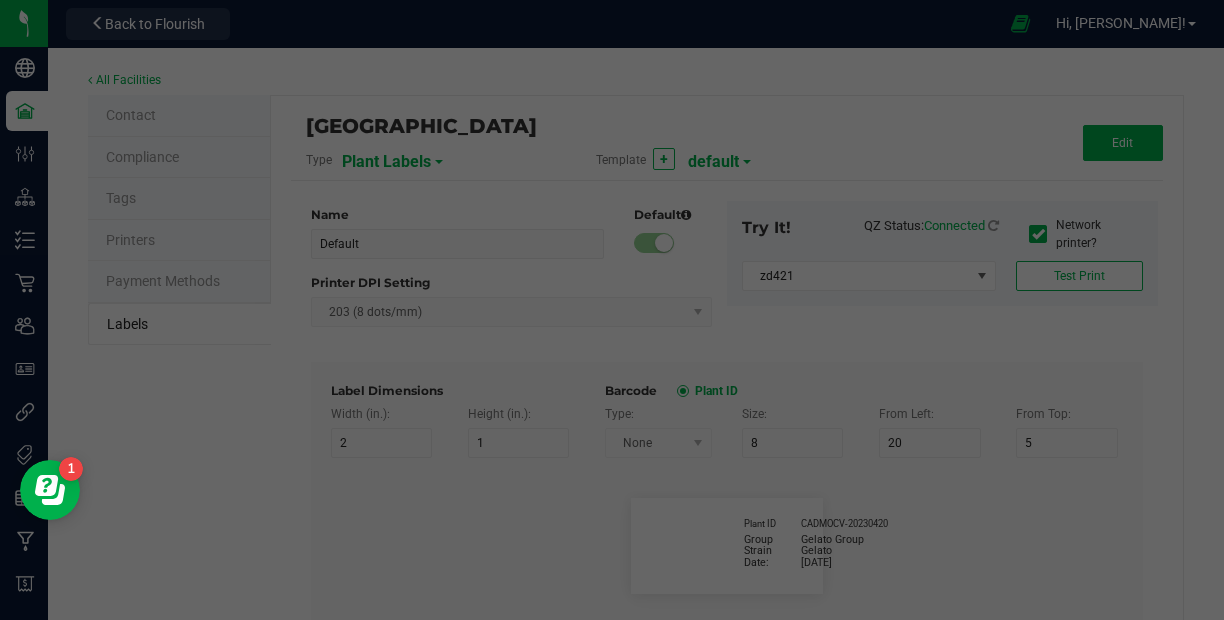 type on "default" 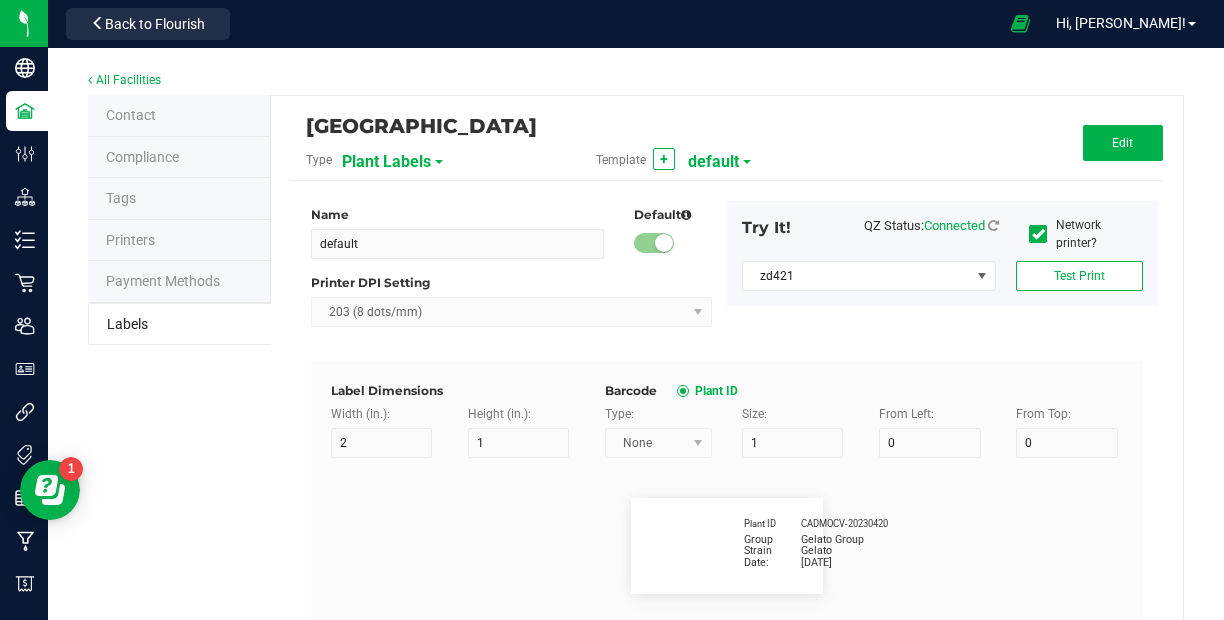 click at bounding box center [1038, 234] 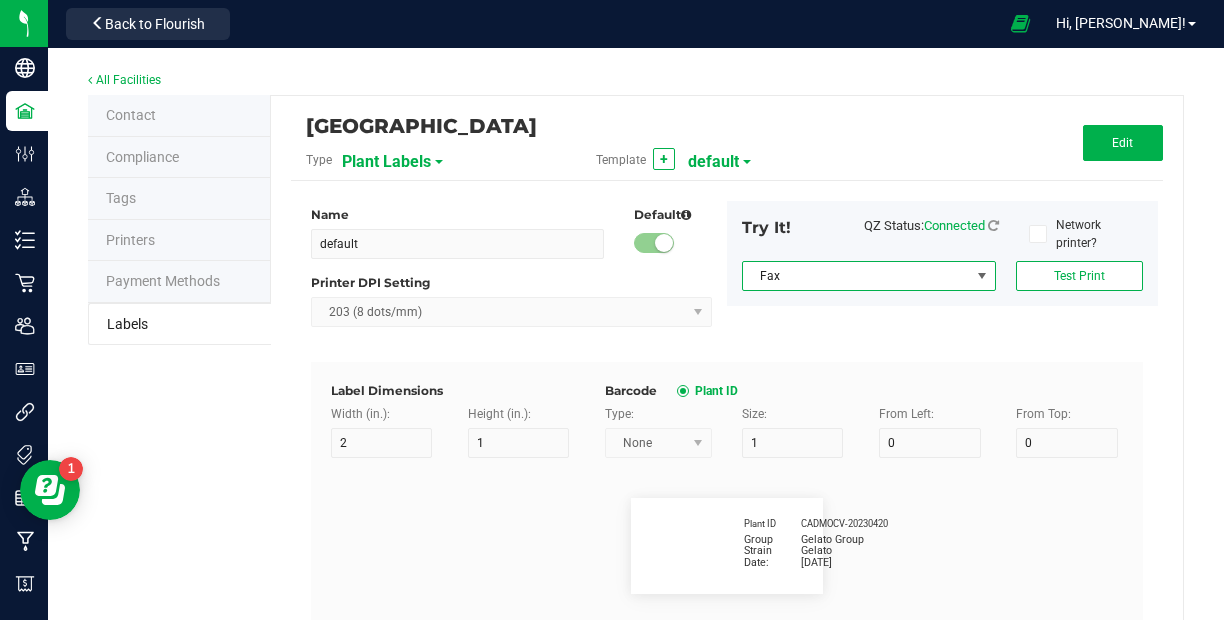 click at bounding box center (982, 276) 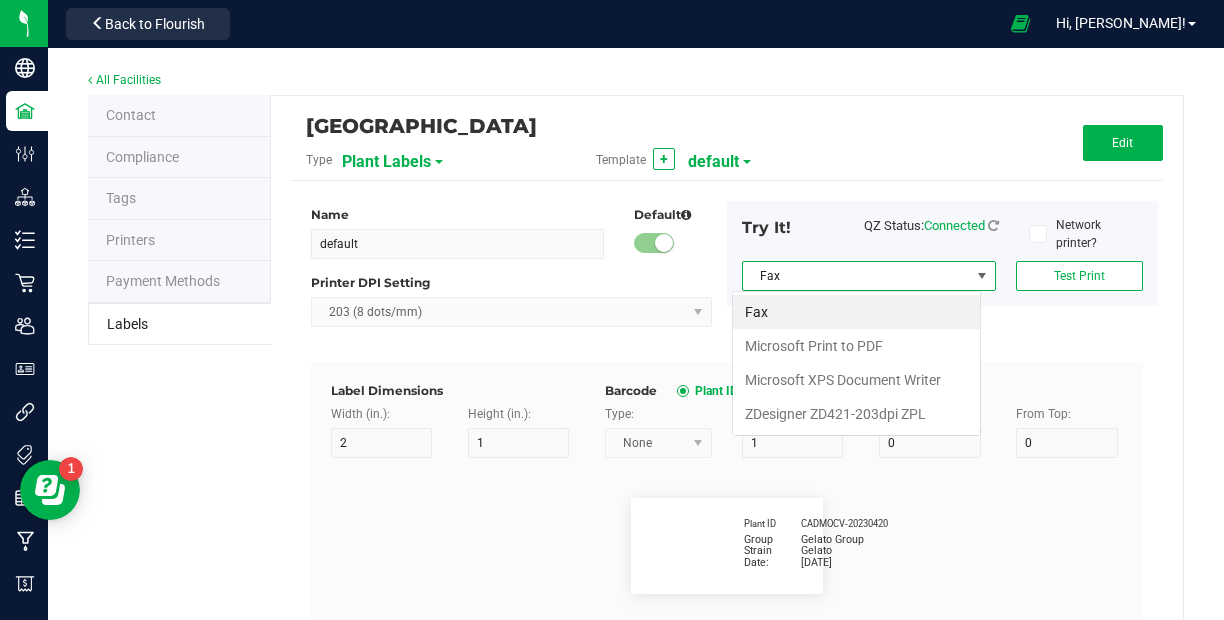 scroll, scrollTop: 99970, scrollLeft: 99751, axis: both 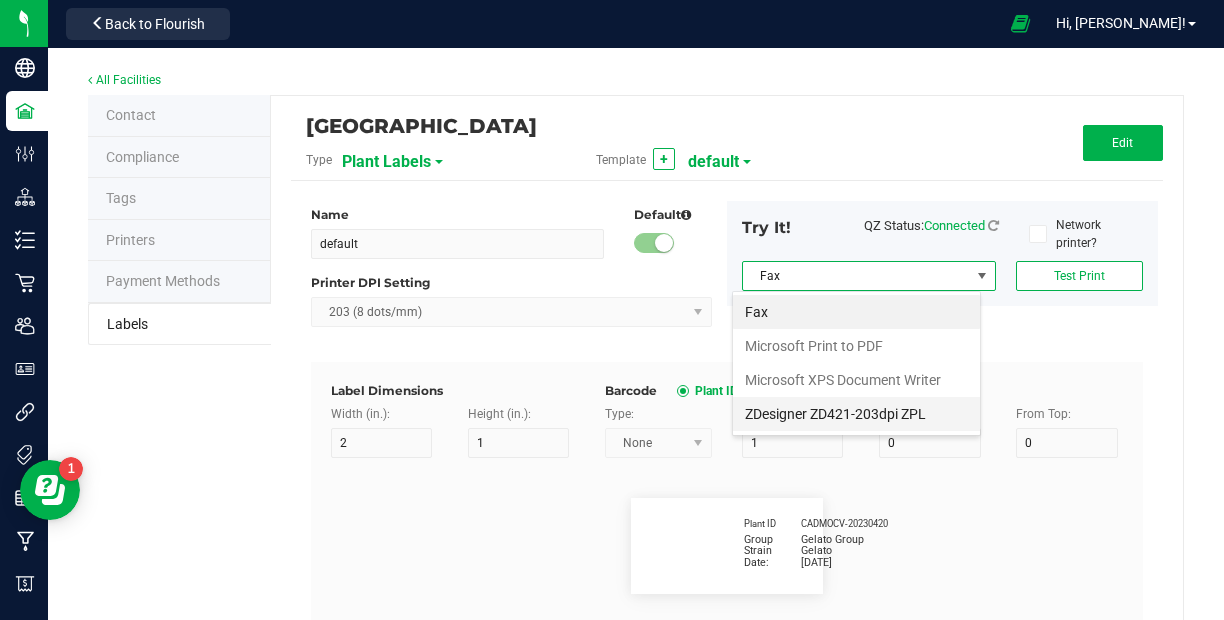 click on "ZDesigner ZD421-203dpi ZPL" at bounding box center (856, 414) 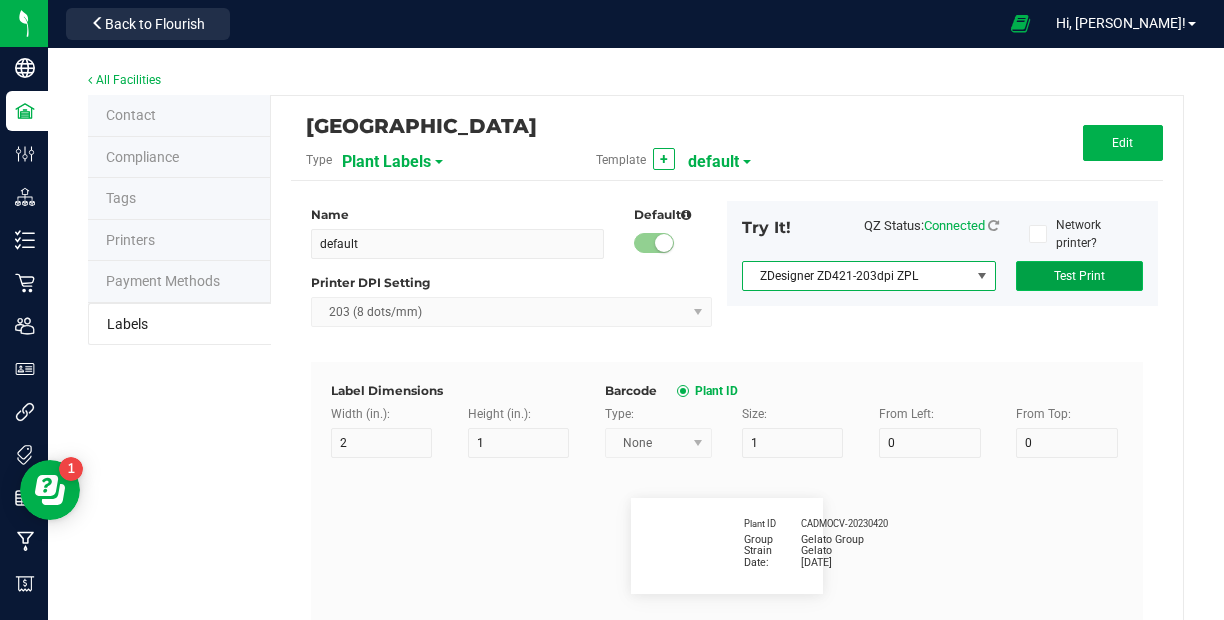 click on "Test Print" at bounding box center [1079, 276] 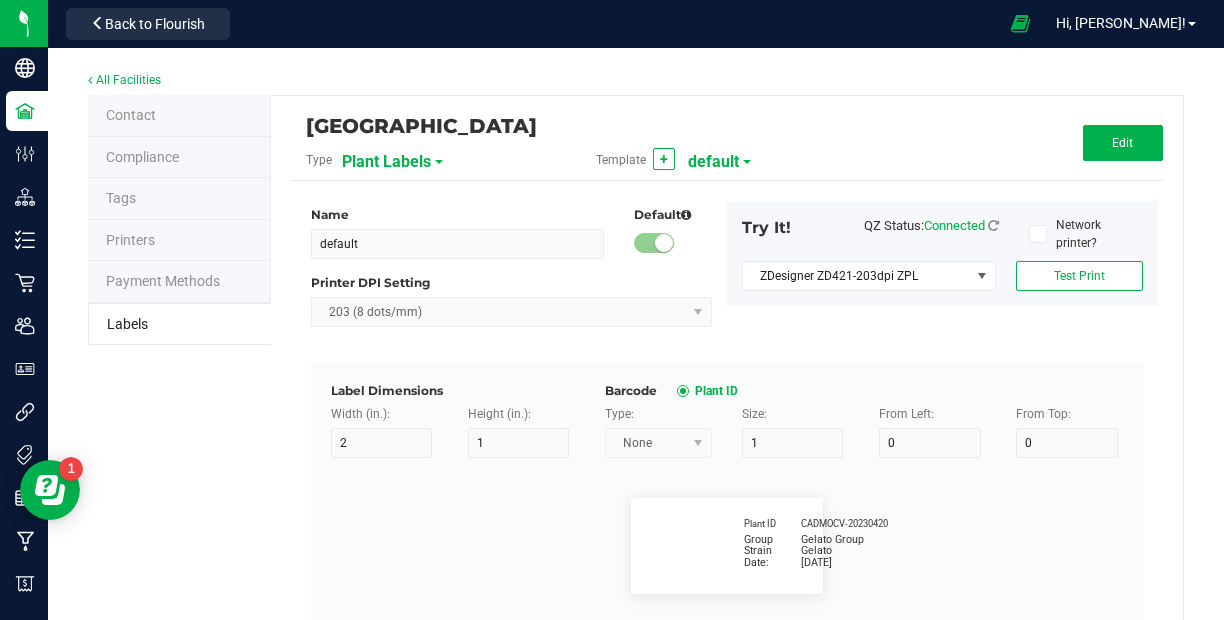 click on "Try It!" at bounding box center [766, 228] 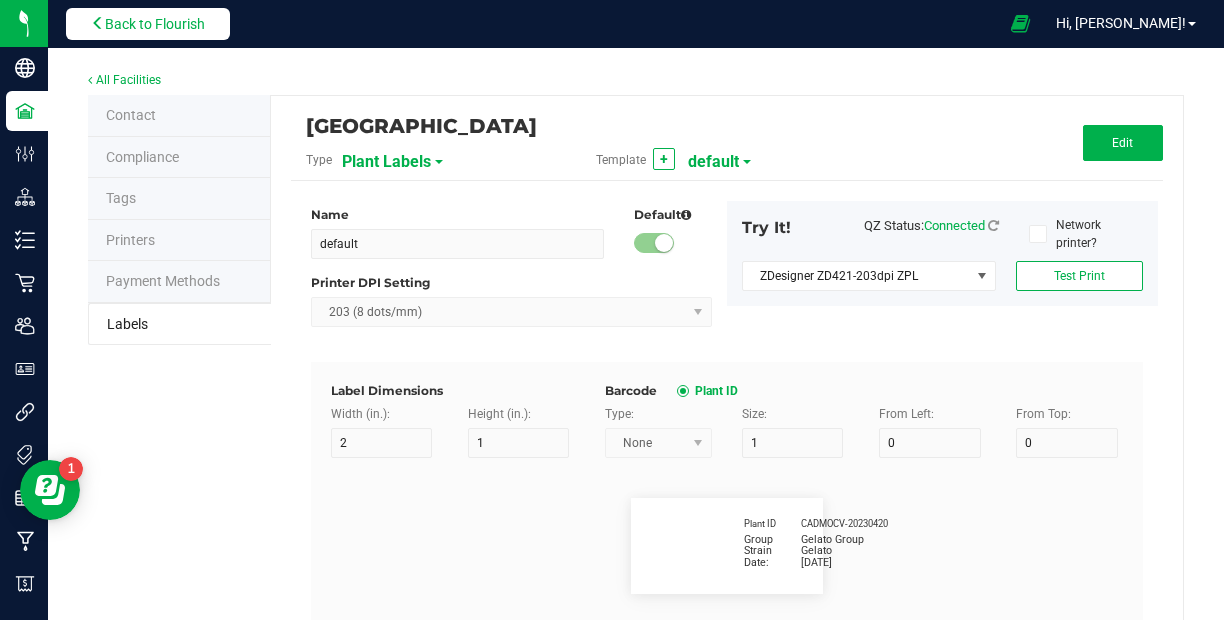 click on "Back to Flourish" at bounding box center (148, 24) 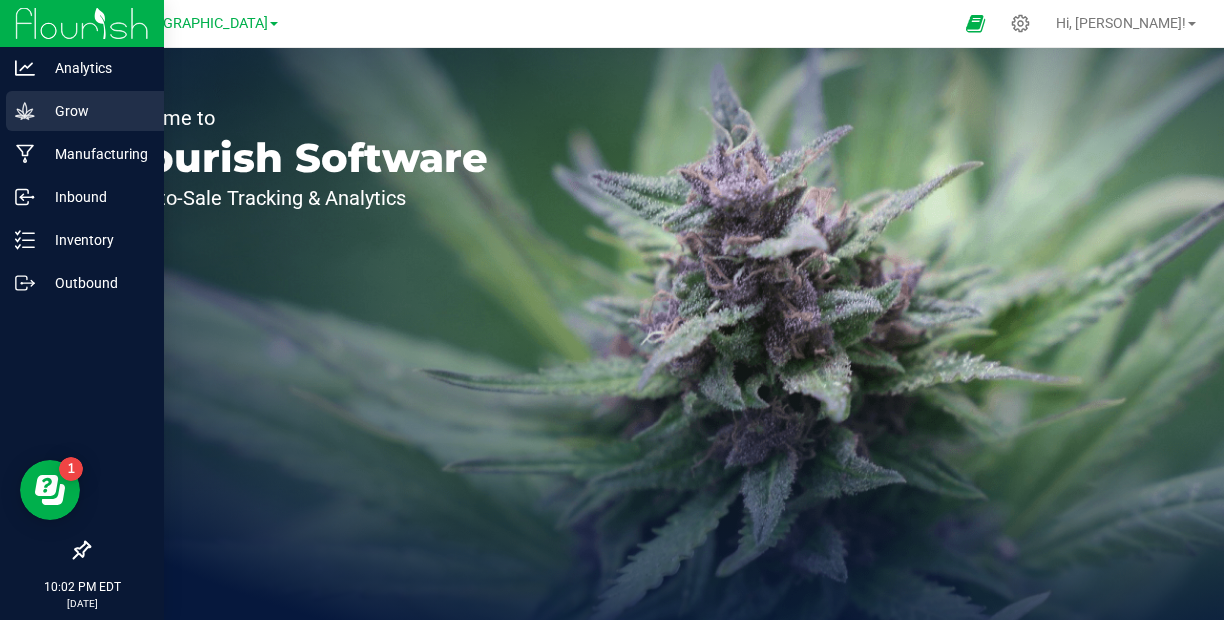 click on "Grow" at bounding box center (95, 111) 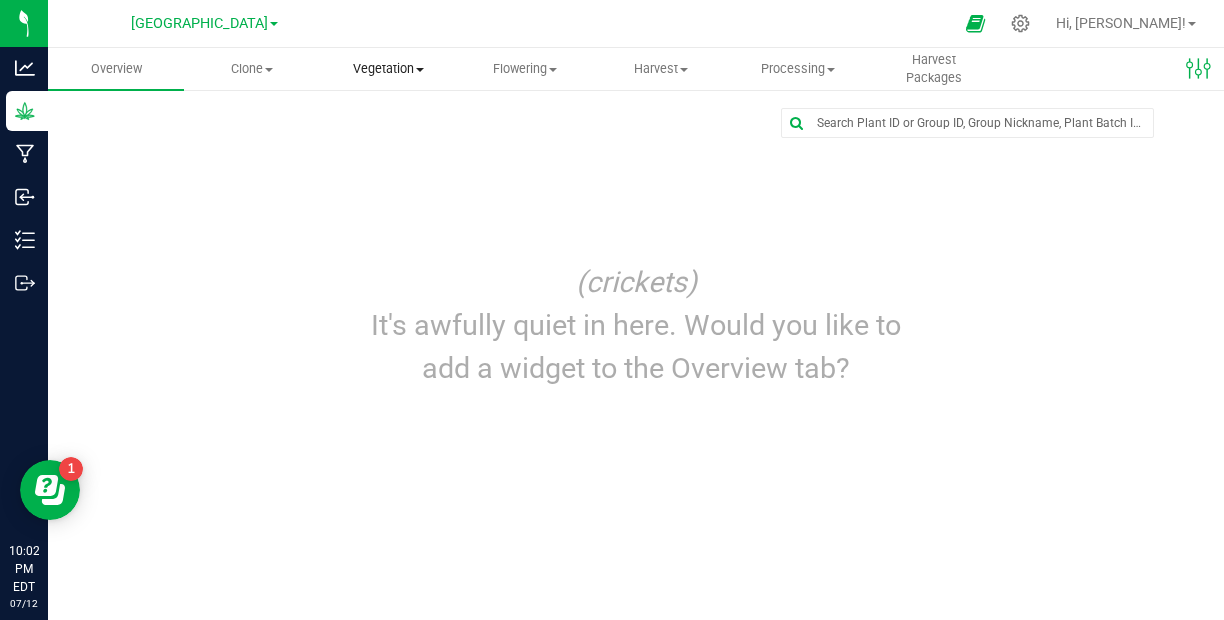 click at bounding box center (420, 70) 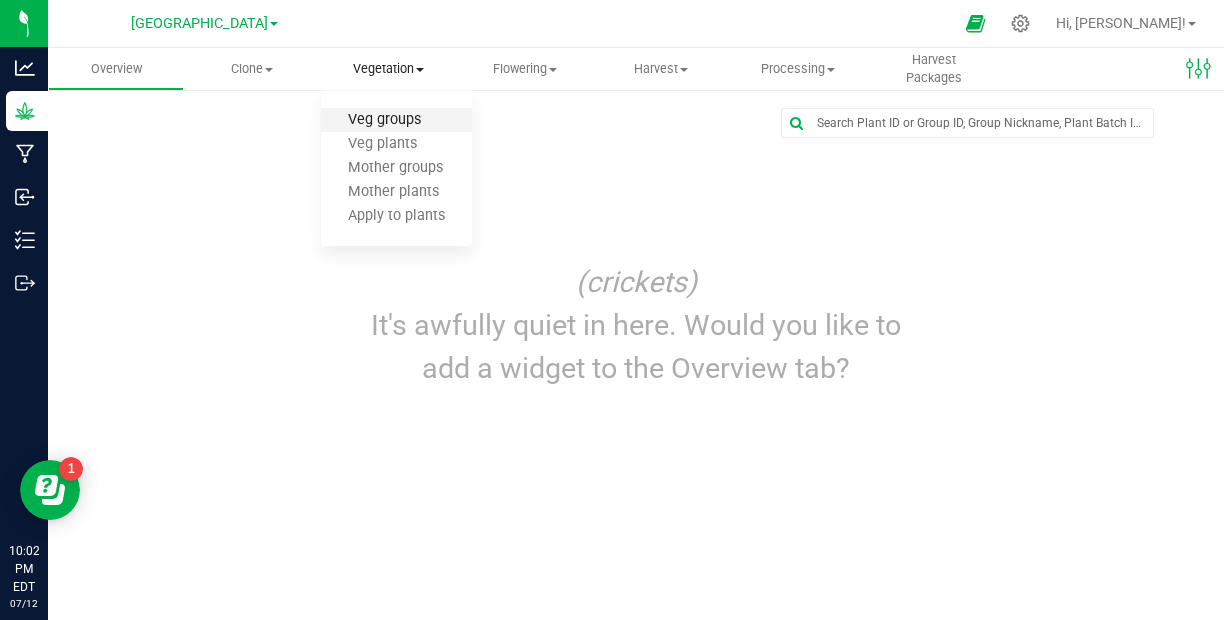 click on "Veg groups" at bounding box center (384, 120) 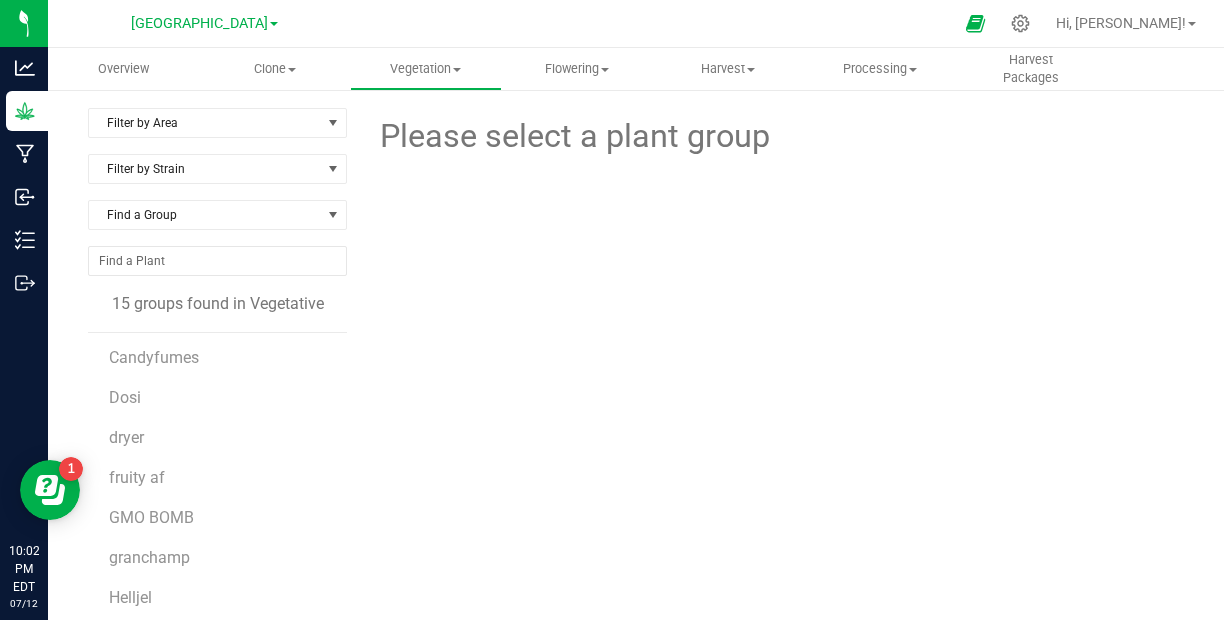scroll, scrollTop: 116, scrollLeft: 0, axis: vertical 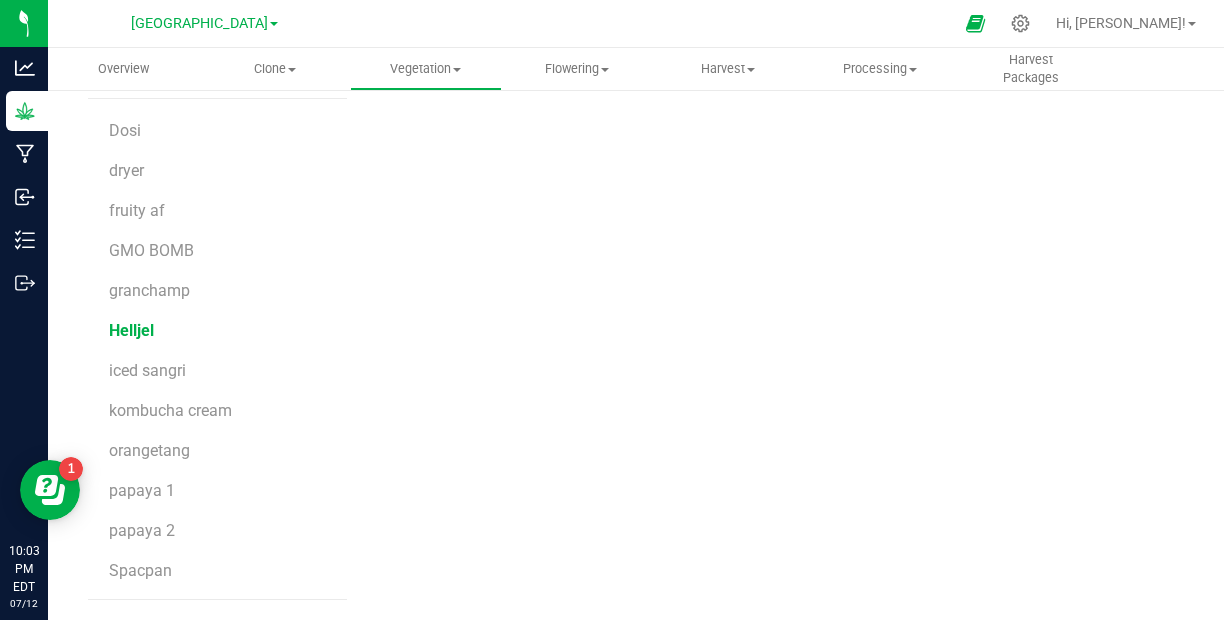 click on "Helljel" at bounding box center [131, 330] 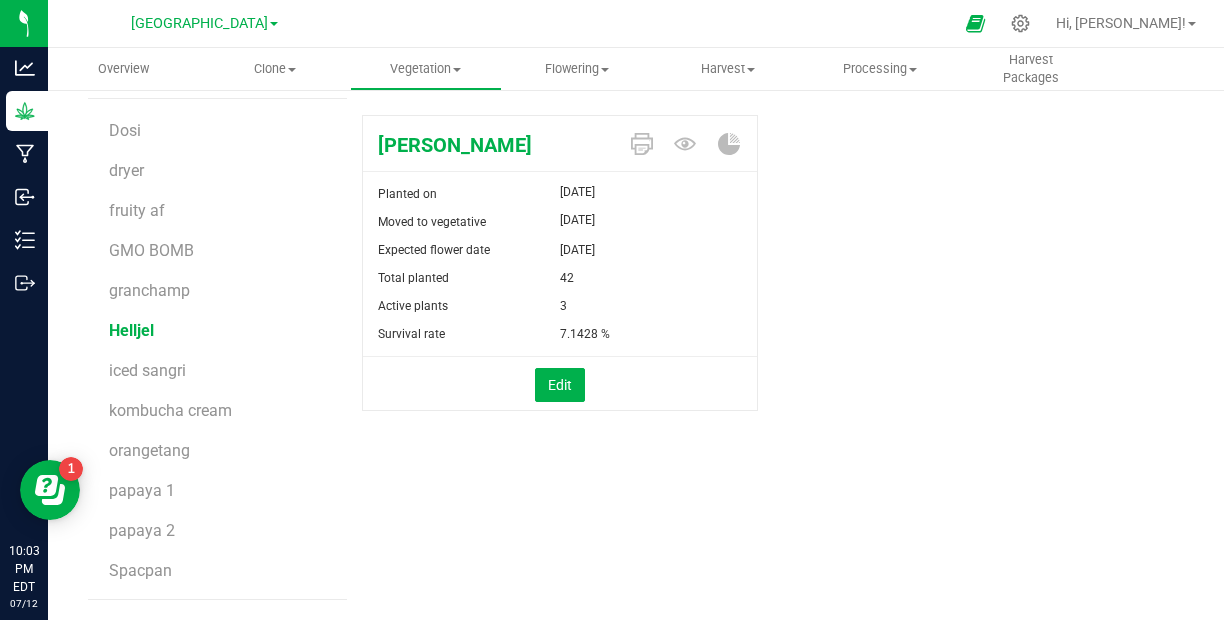 click on "Hella Jelly
Planted on
Apr 29, 2025
Moved to vegetative
May 11, 2025
Expected flower date
Jul 20, 2025
Total planted
42" at bounding box center (773, 284) 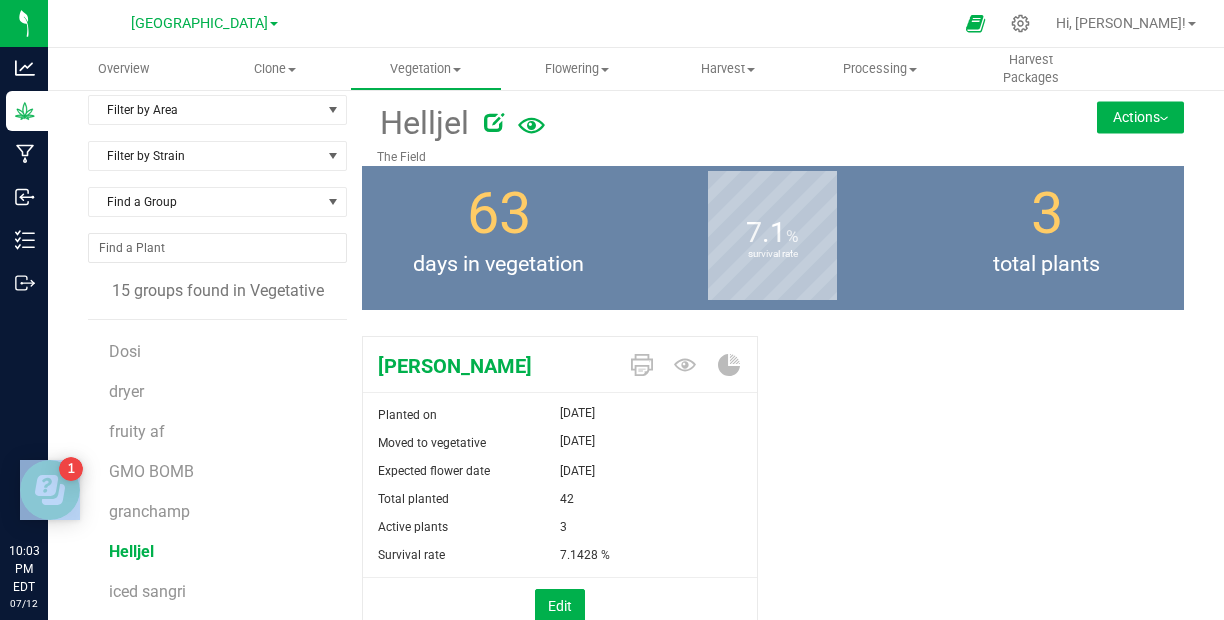 scroll, scrollTop: 0, scrollLeft: 0, axis: both 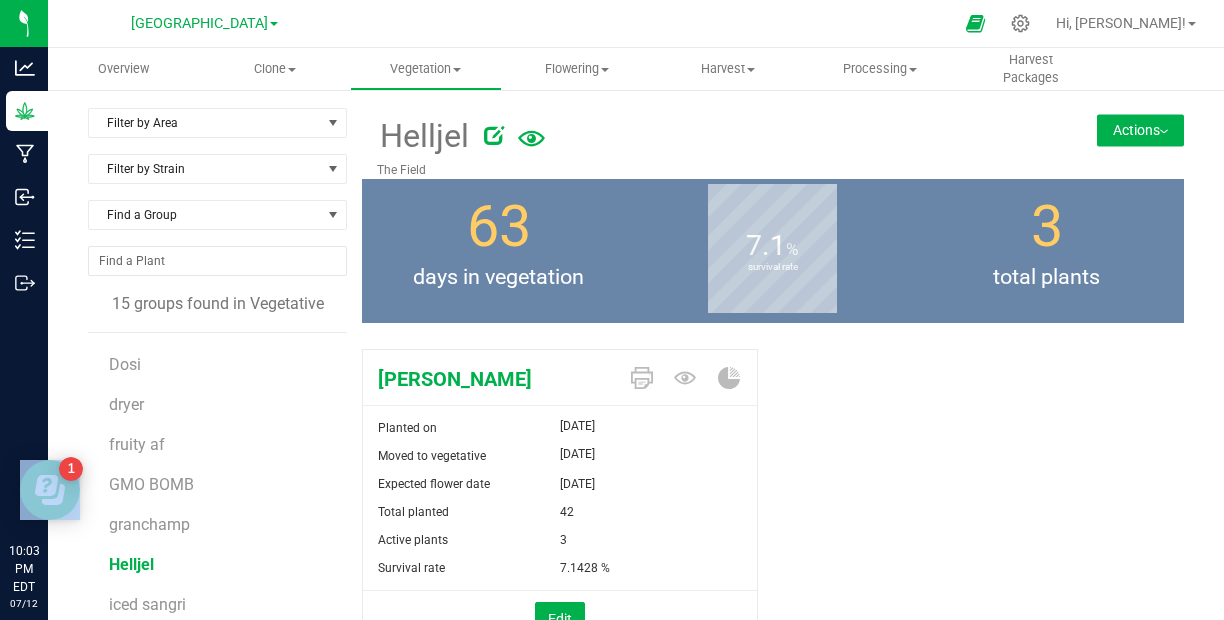 click on "Actions" at bounding box center (1140, 130) 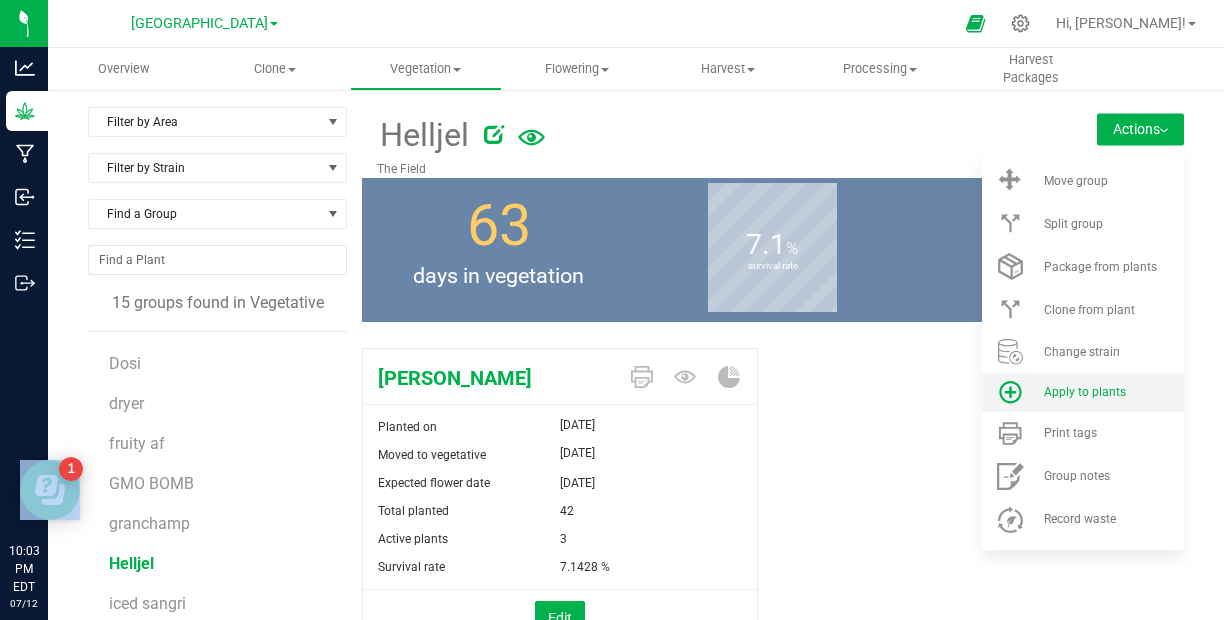 scroll, scrollTop: 0, scrollLeft: 0, axis: both 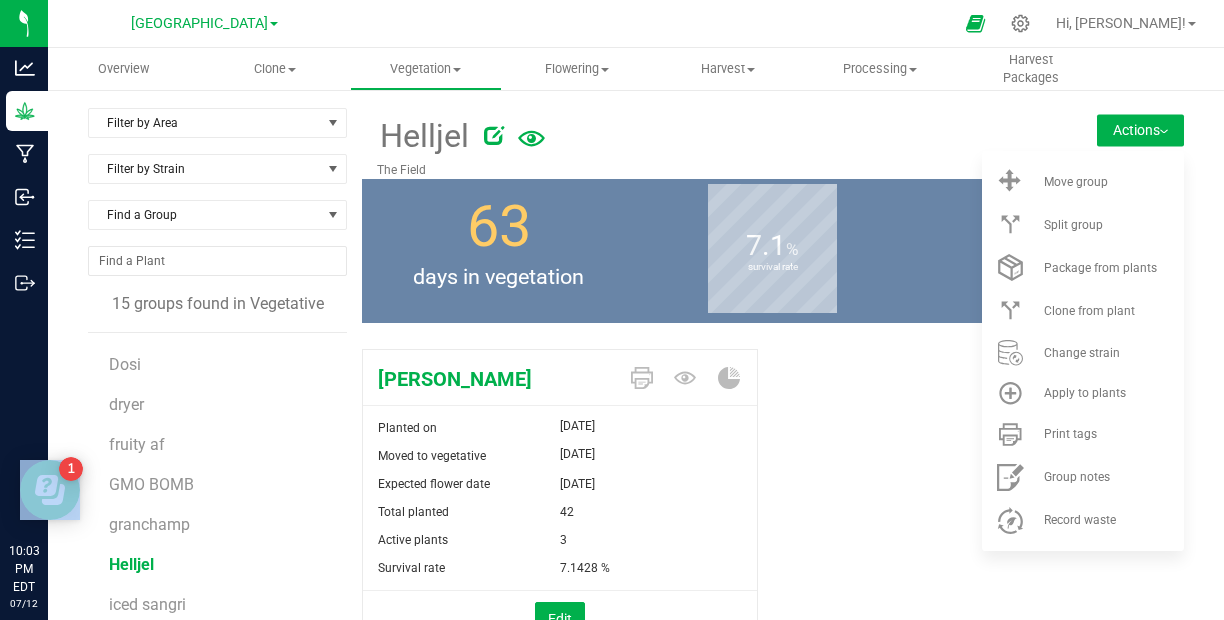 click on "Actions" at bounding box center [1140, 130] 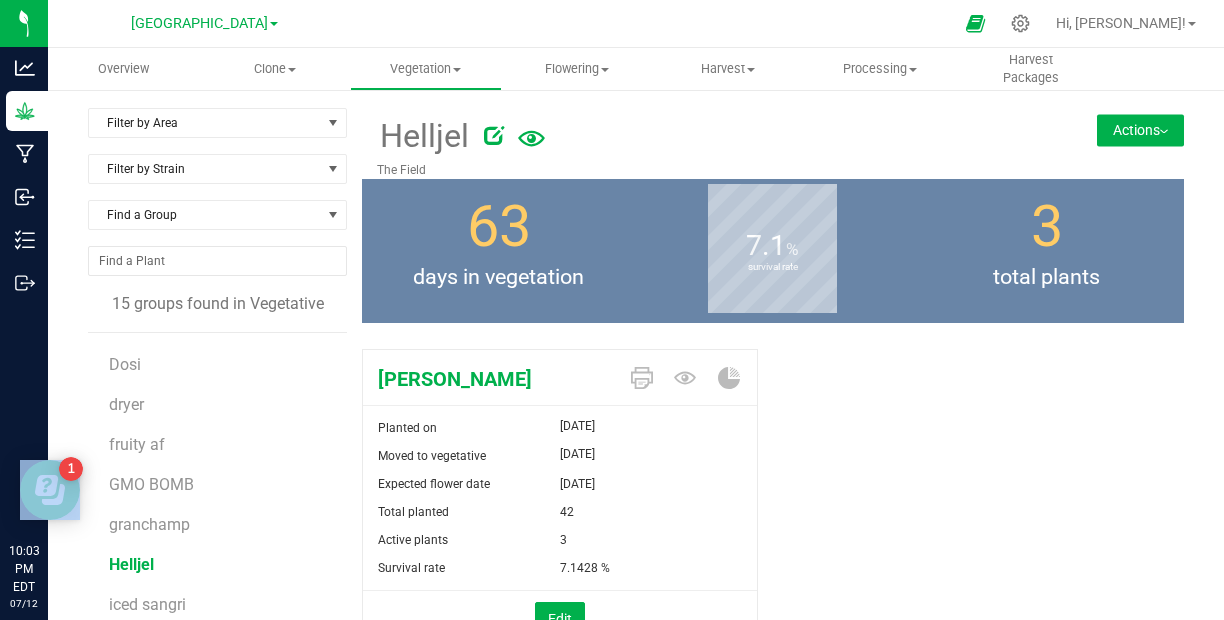 click on "Actions" at bounding box center (1140, 130) 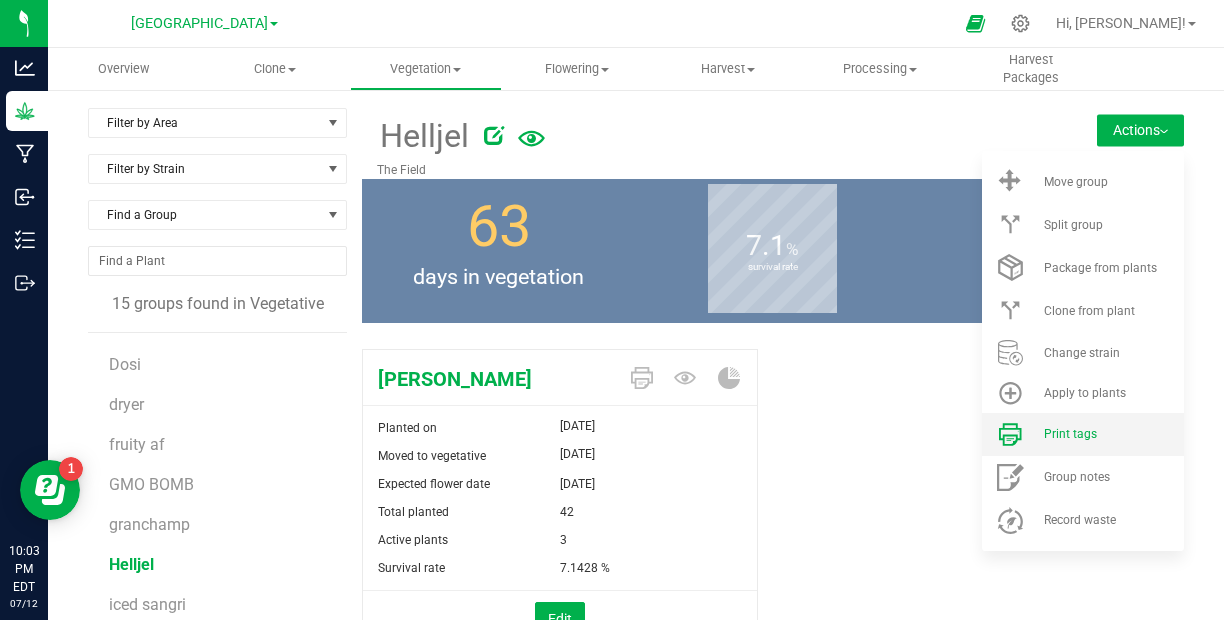 click on "Print tags" at bounding box center [1070, 434] 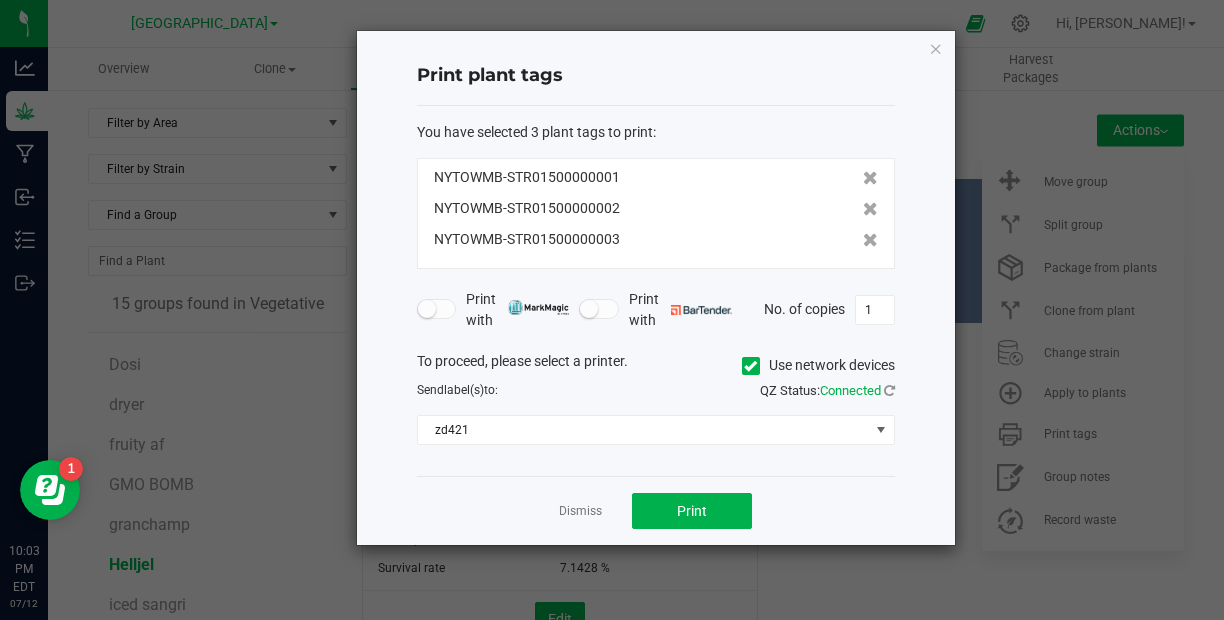 click 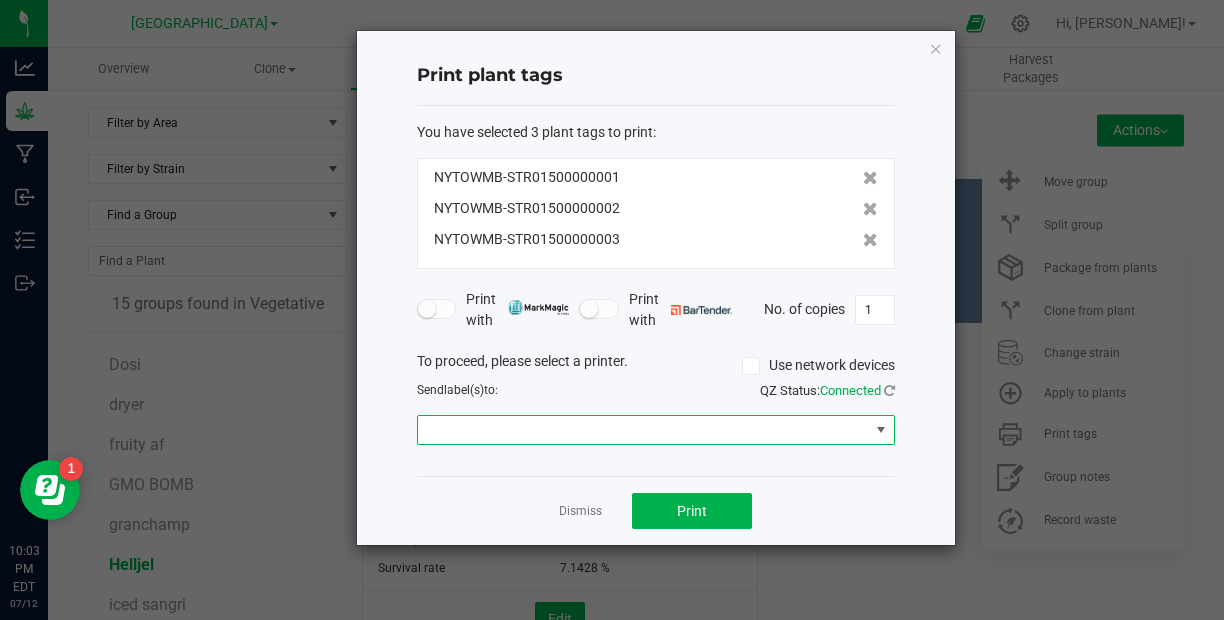 click at bounding box center (880, 430) 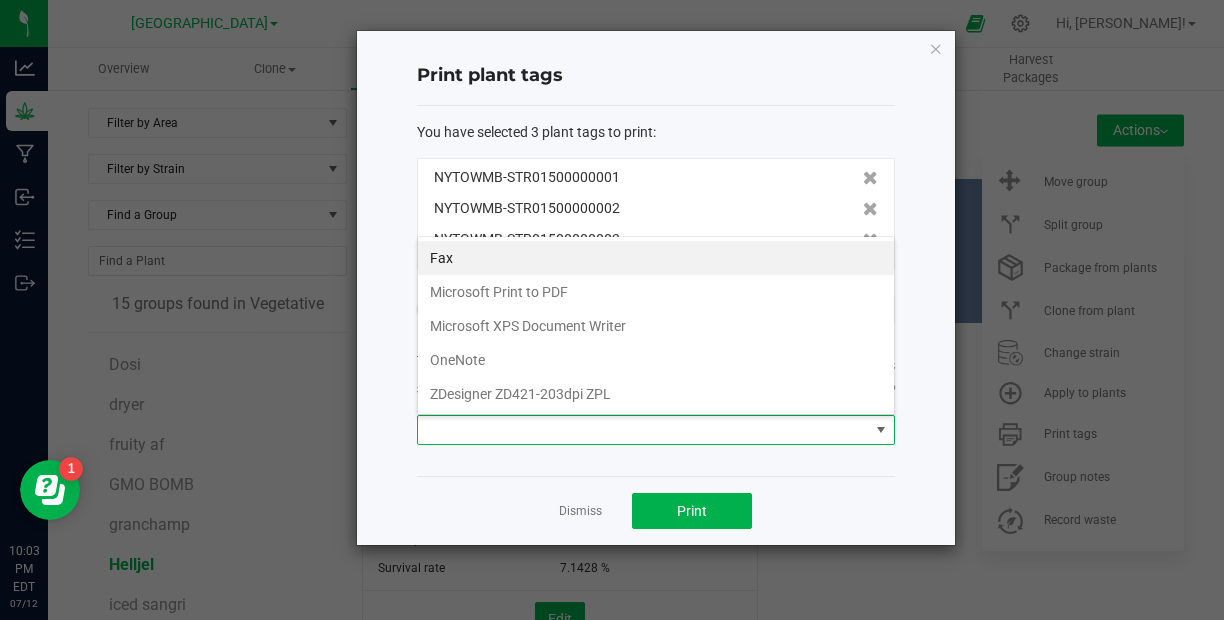 scroll, scrollTop: 99970, scrollLeft: 99522, axis: both 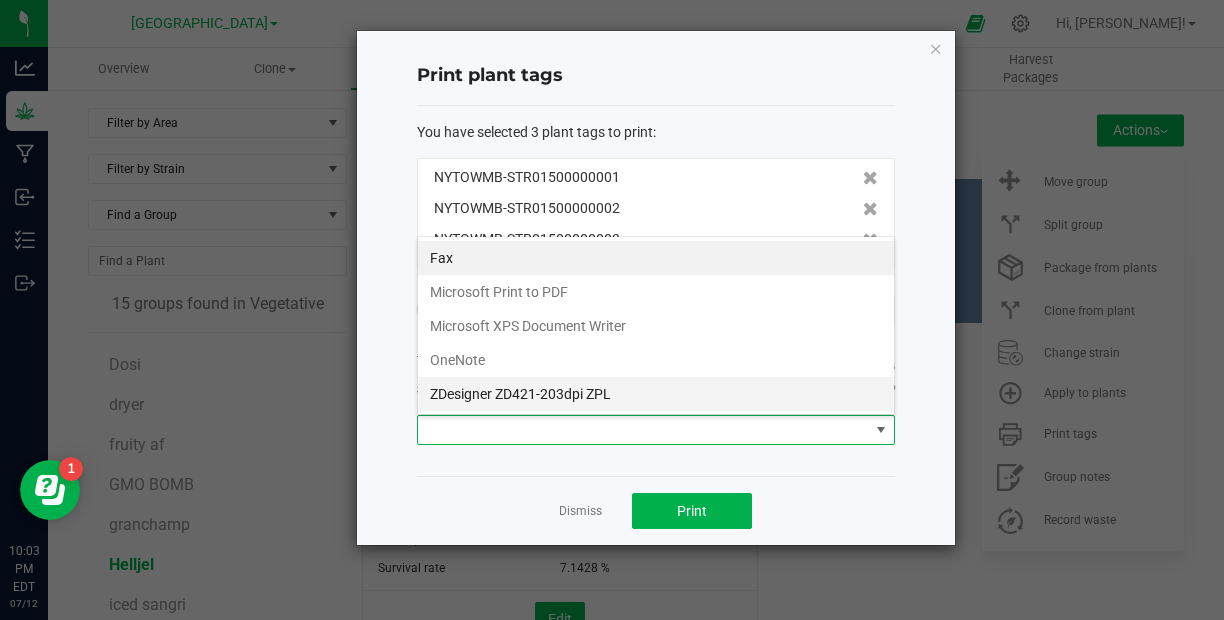 click on "ZDesigner ZD421-203dpi ZPL" at bounding box center [656, 394] 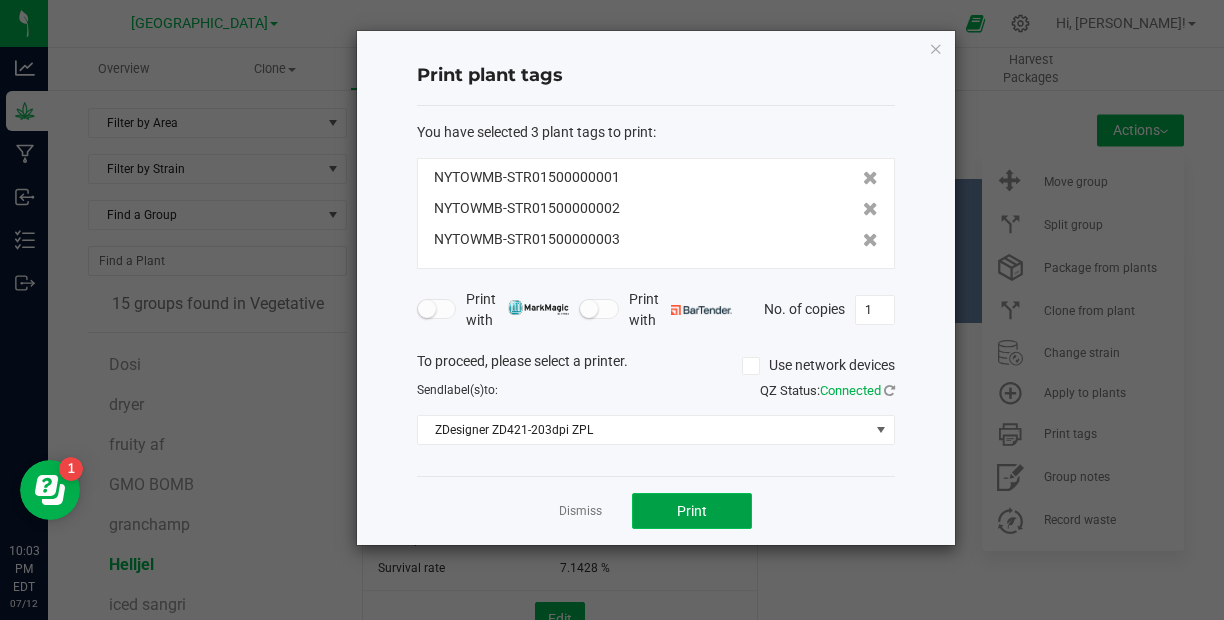 click on "Print" 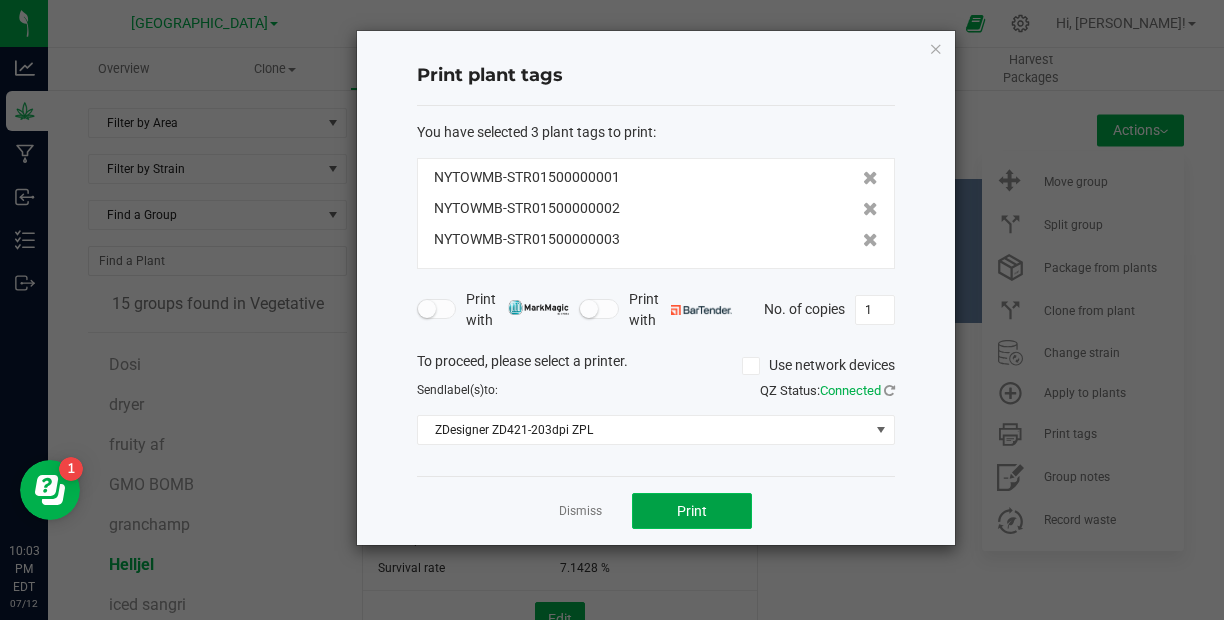 click on "Print" 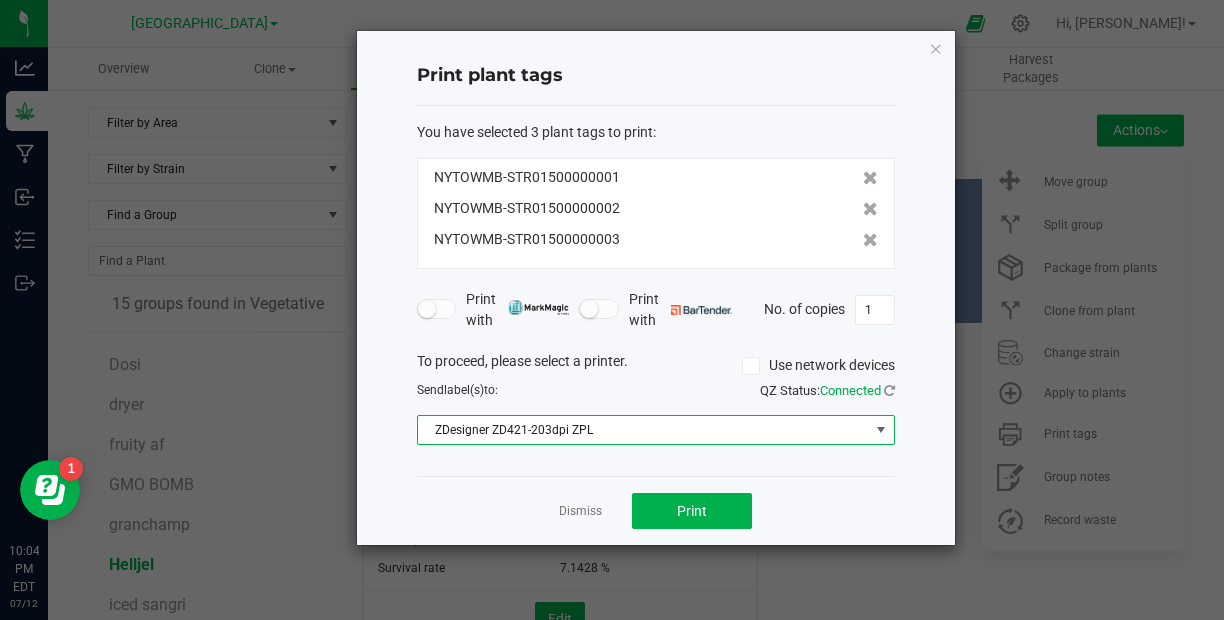 click at bounding box center [881, 430] 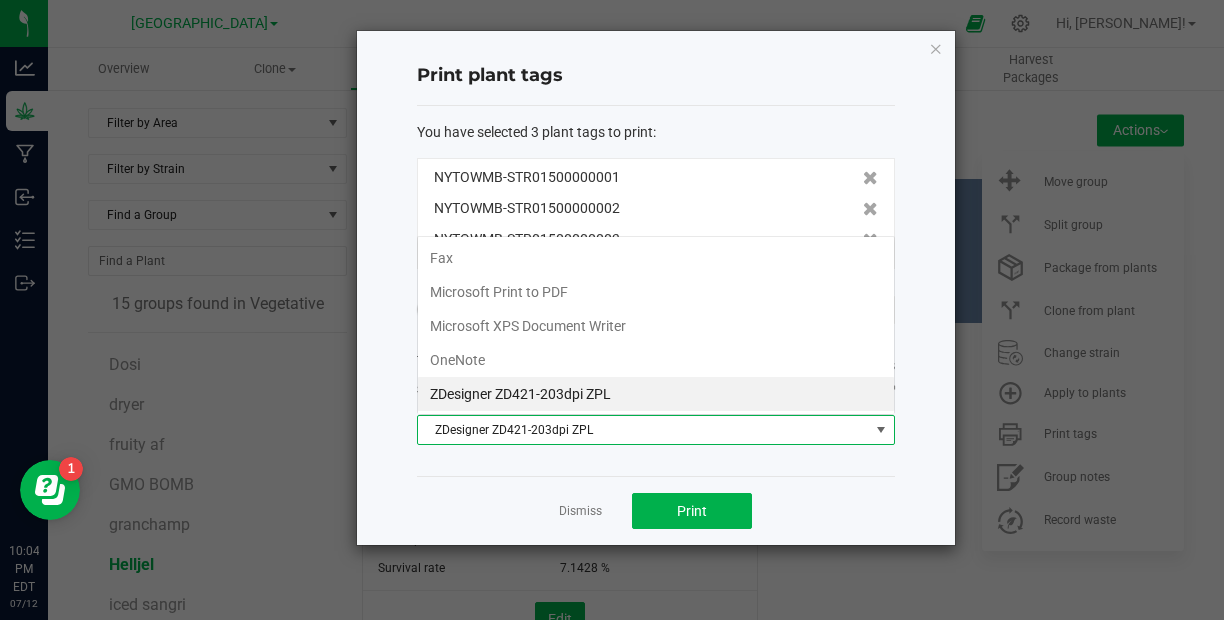 scroll, scrollTop: 99970, scrollLeft: 99522, axis: both 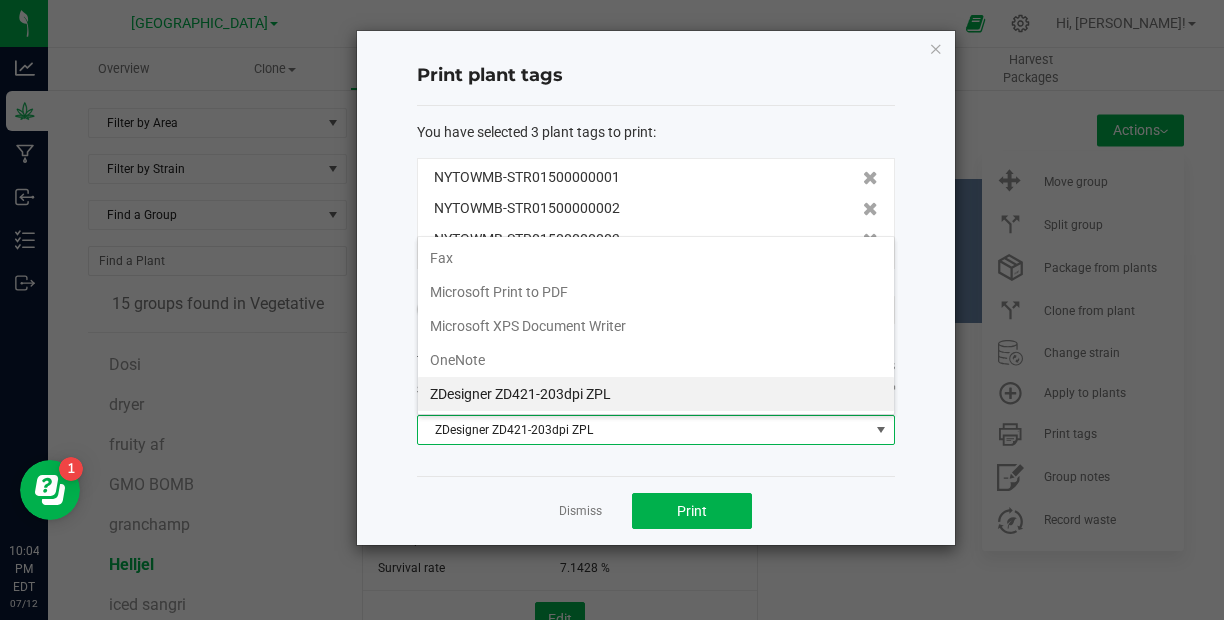 click on "ZDesigner ZD421-203dpi ZPL" at bounding box center (656, 394) 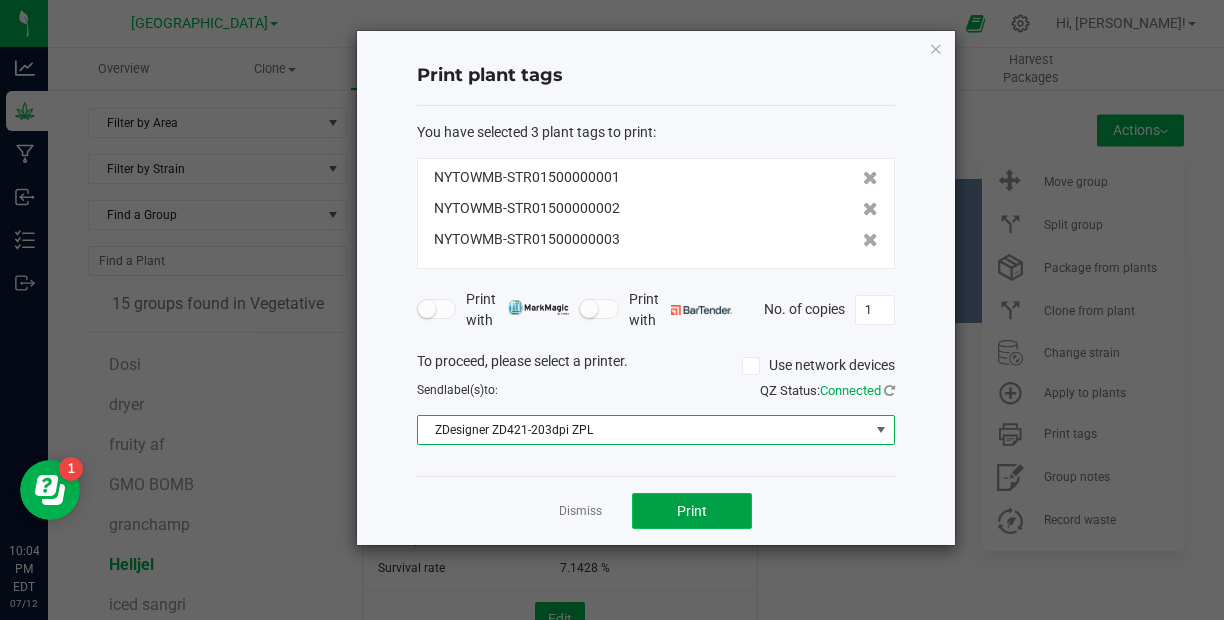 click on "Print" 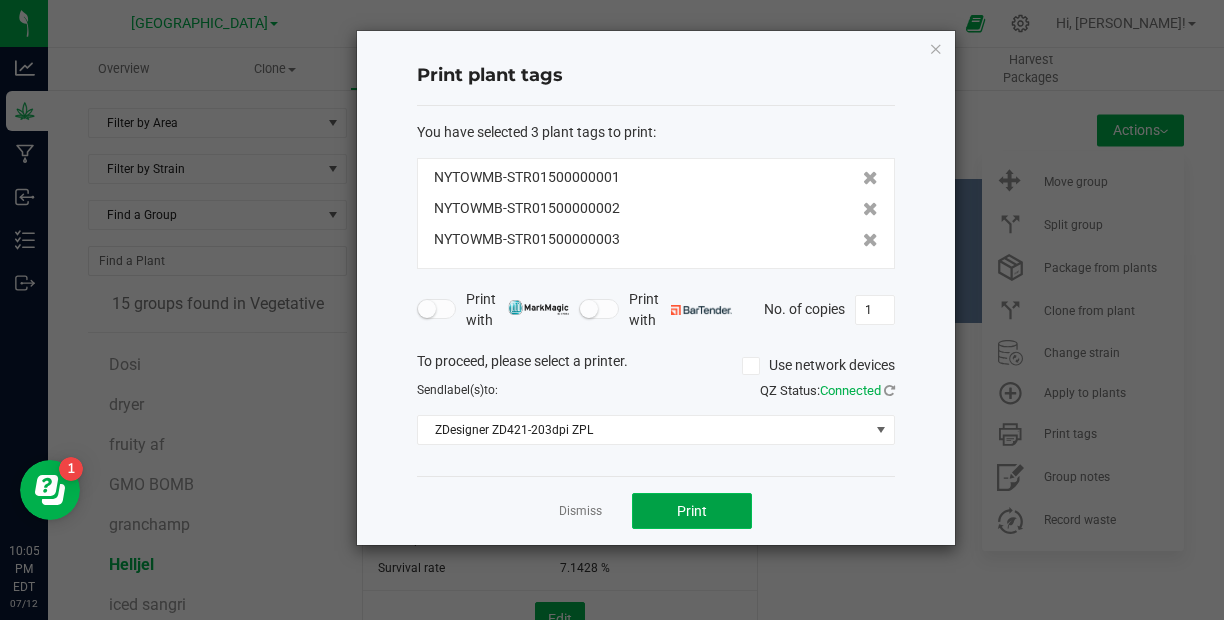 click on "Print" 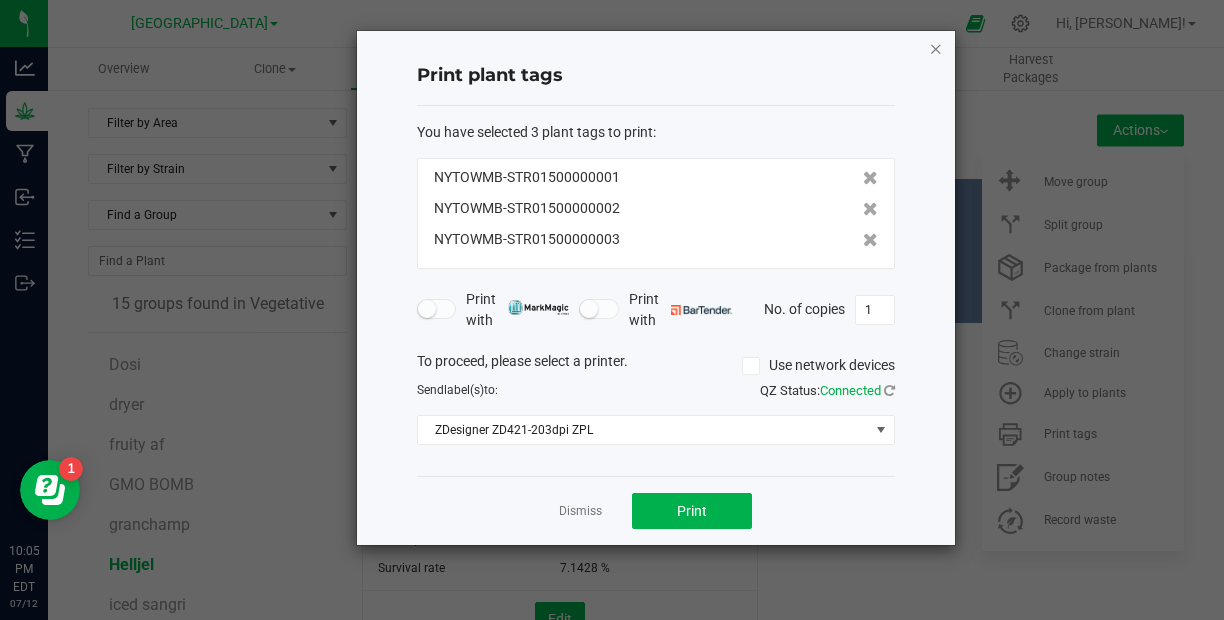 click 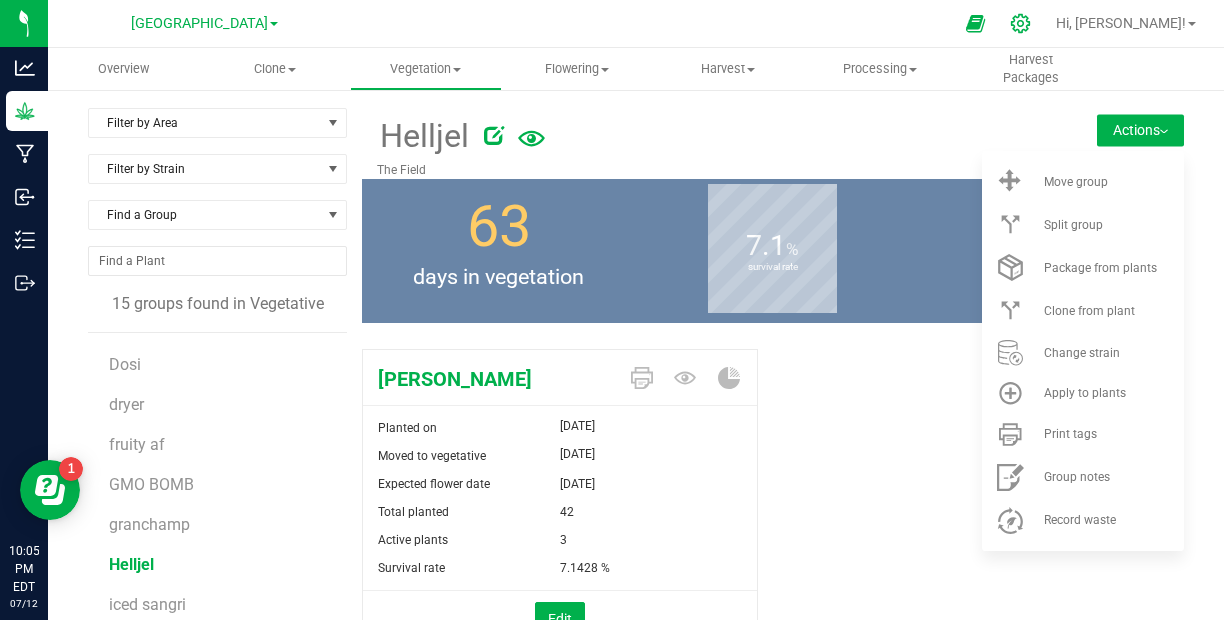 click 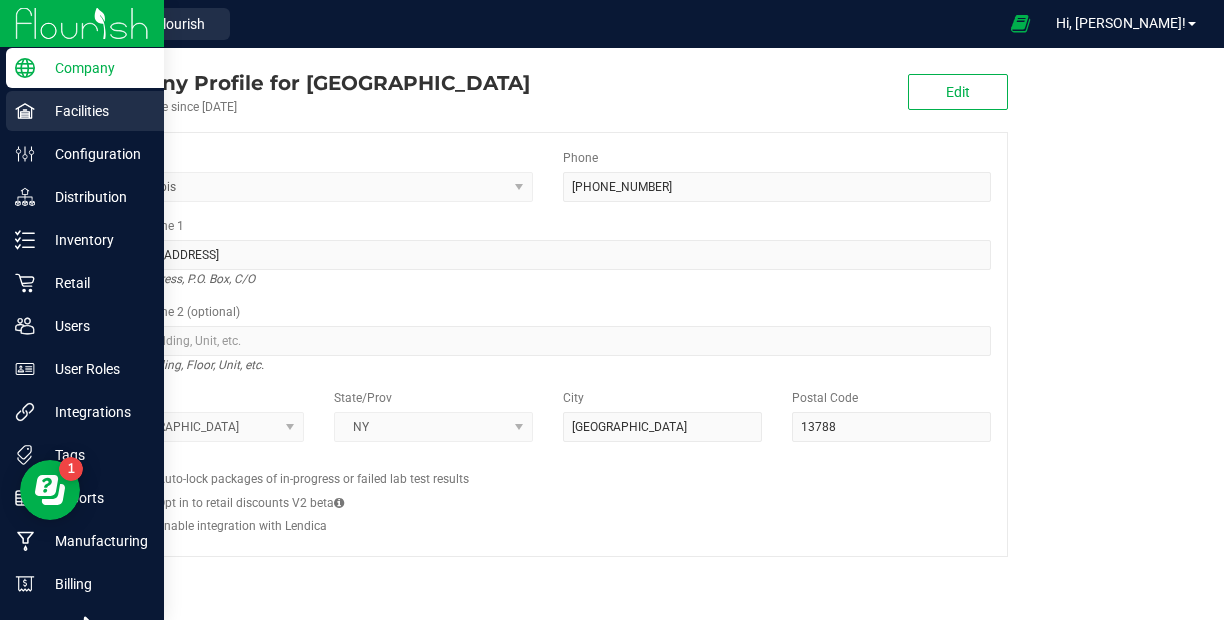 click on "Facilities" at bounding box center [95, 111] 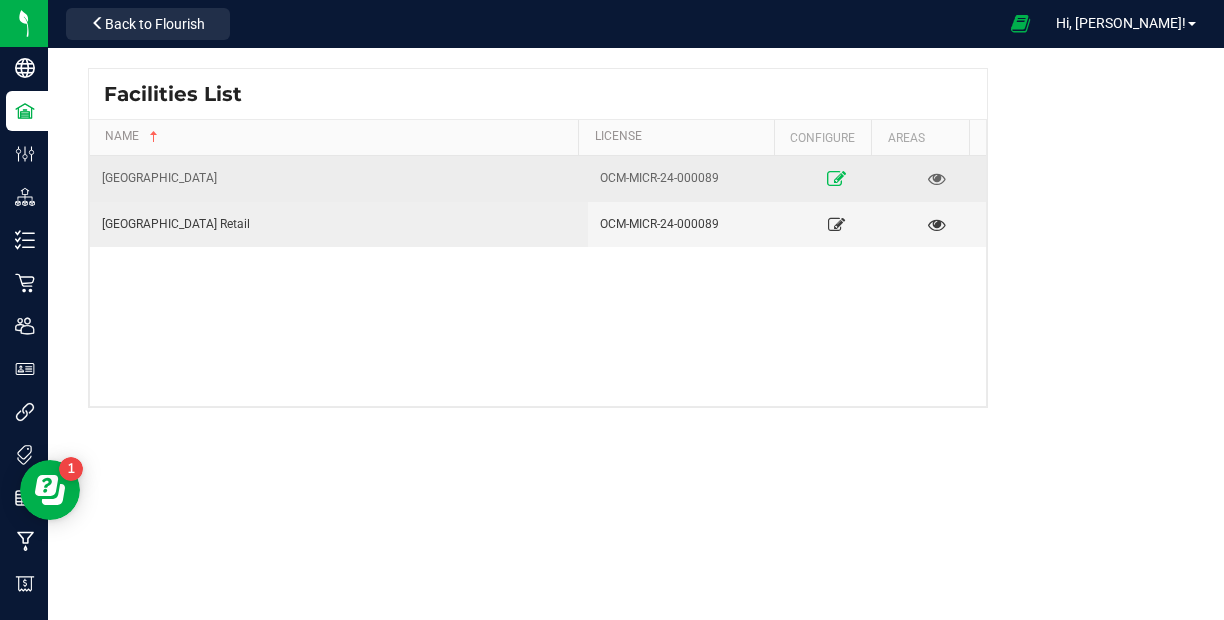 click at bounding box center (836, 178) 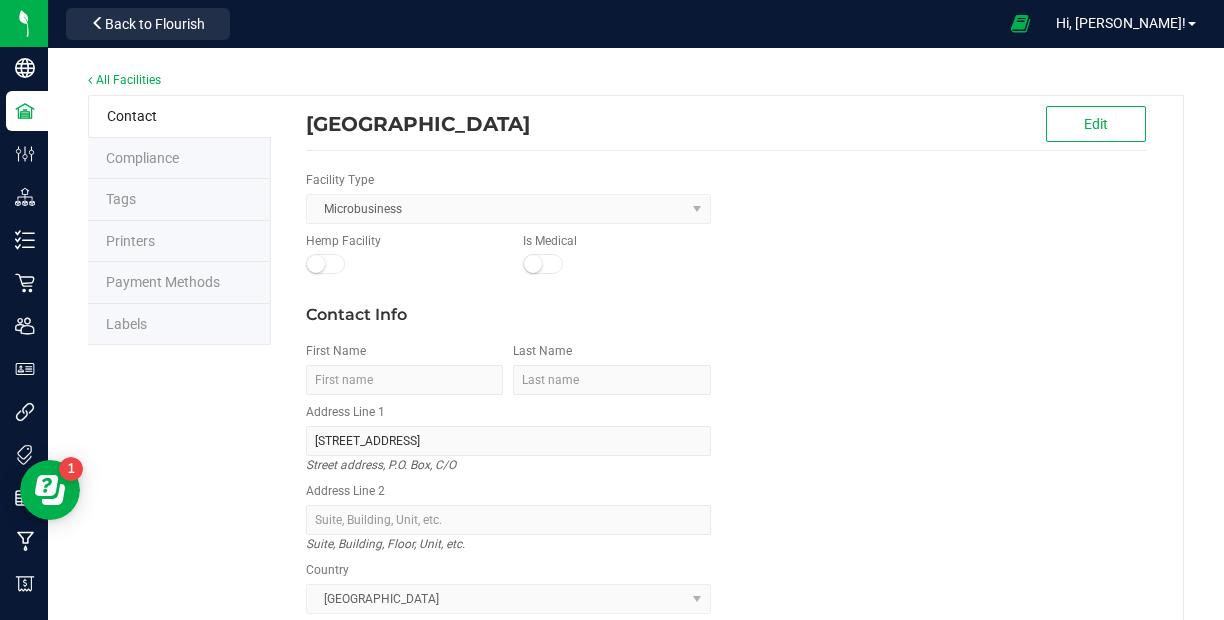 click on "Labels" at bounding box center (179, 325) 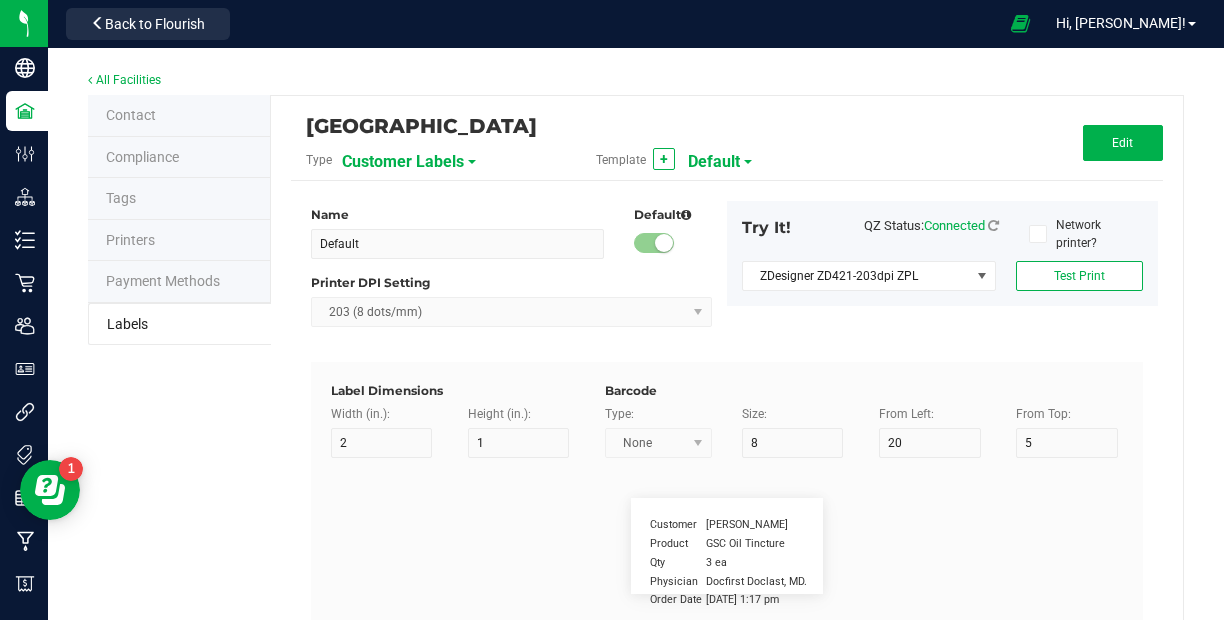 click on "Customer Labels" at bounding box center (452, 161) 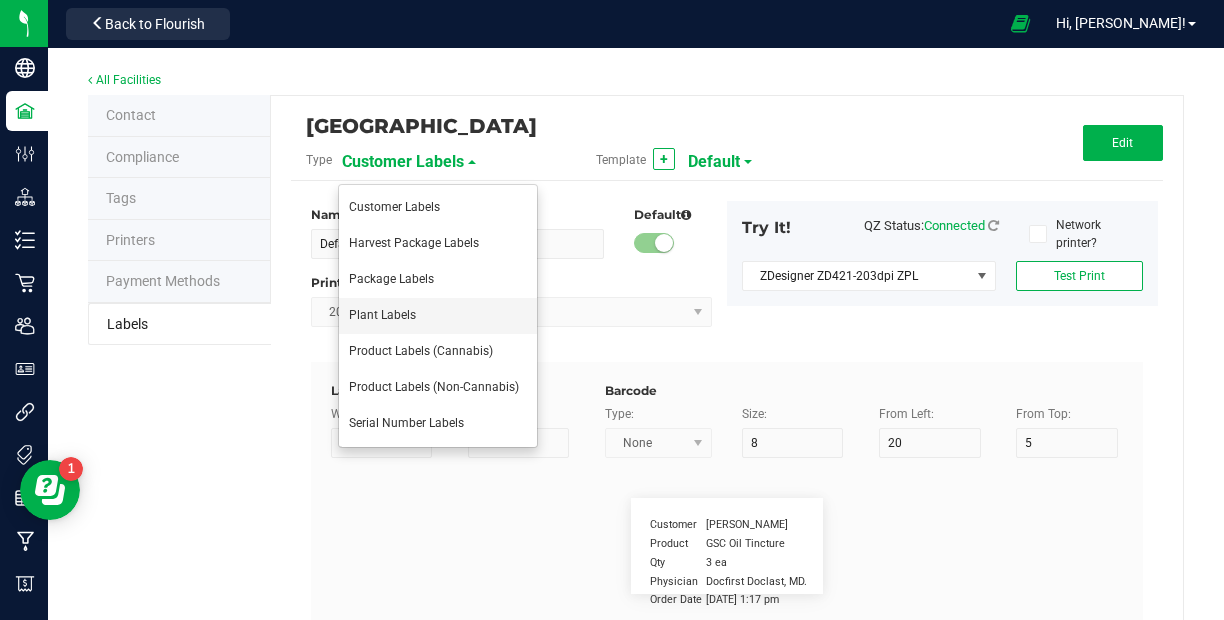 click on "Plant Labels" at bounding box center (382, 315) 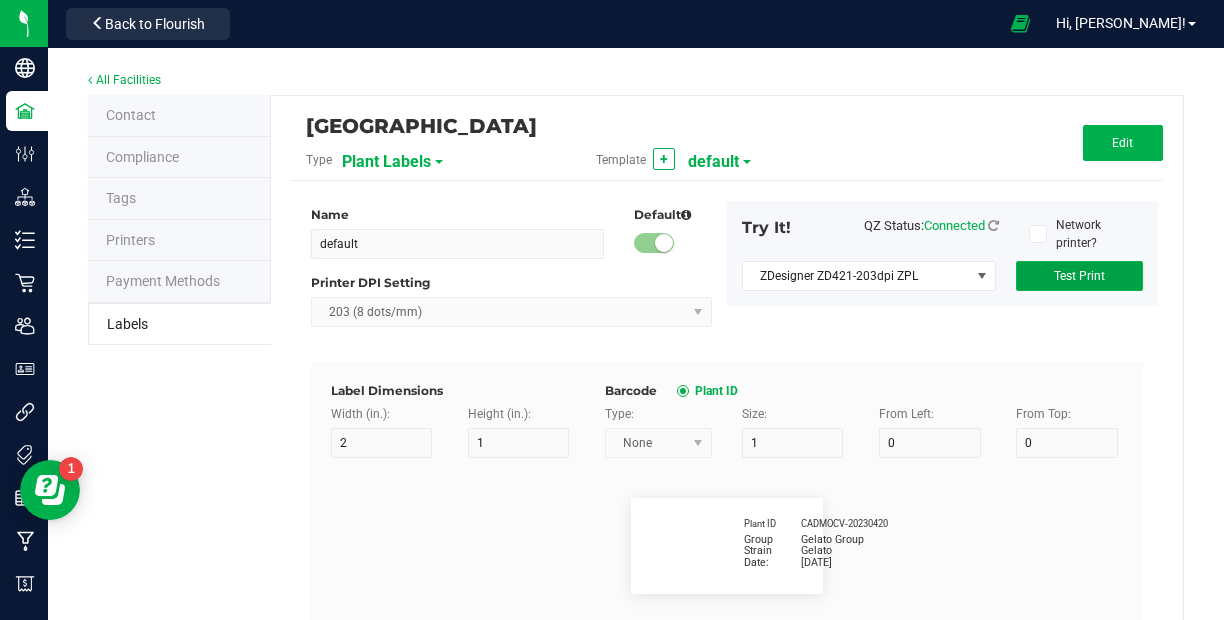 click on "Test Print" at bounding box center (1079, 276) 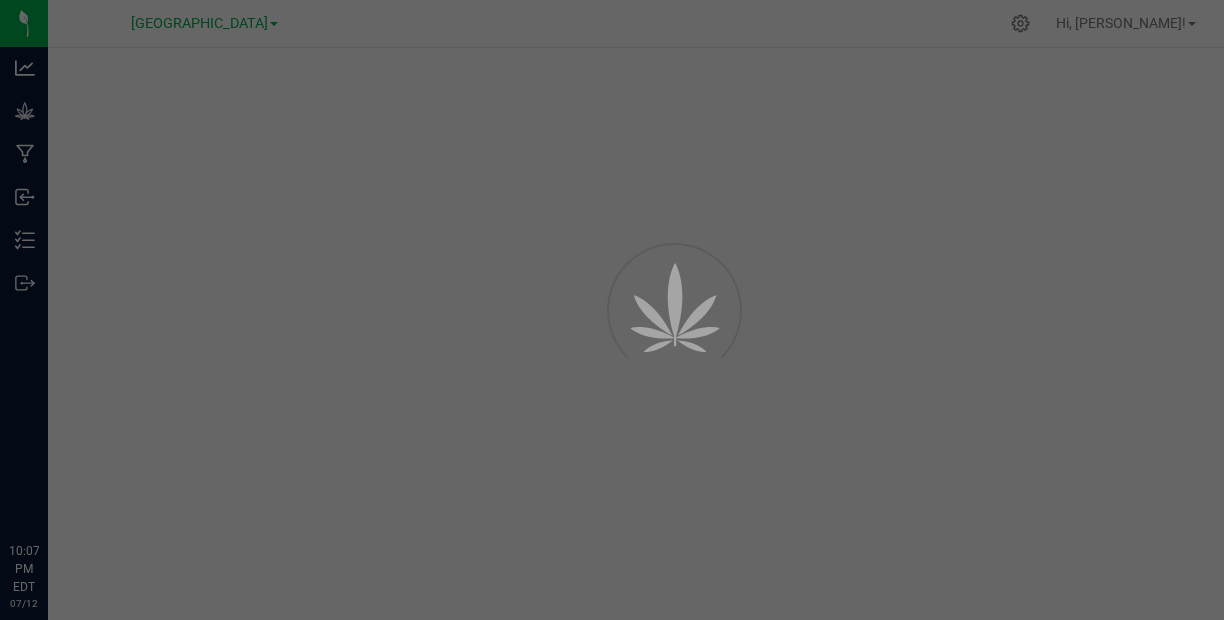 scroll, scrollTop: 0, scrollLeft: 0, axis: both 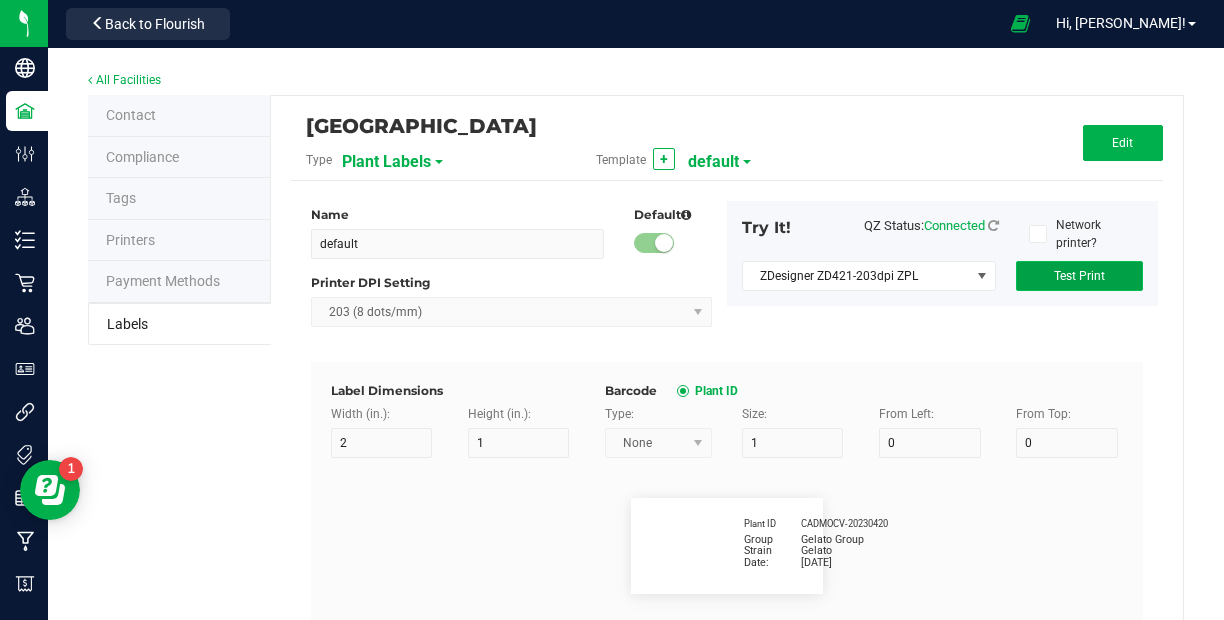 click on "Test Print" at bounding box center [1079, 276] 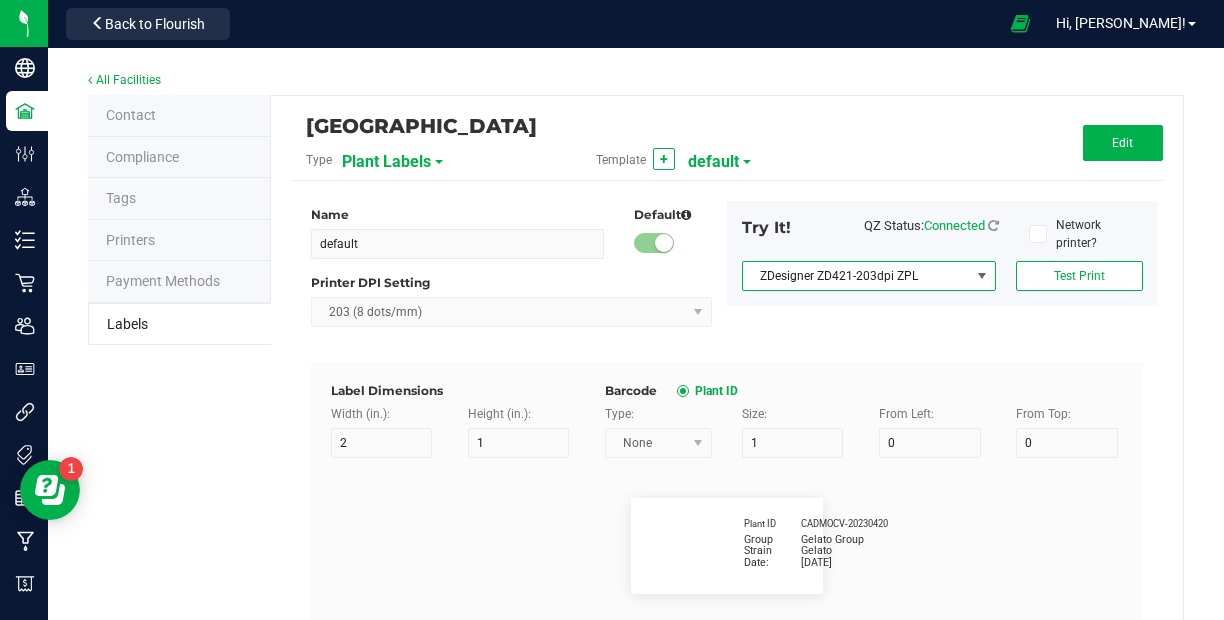 click at bounding box center [982, 276] 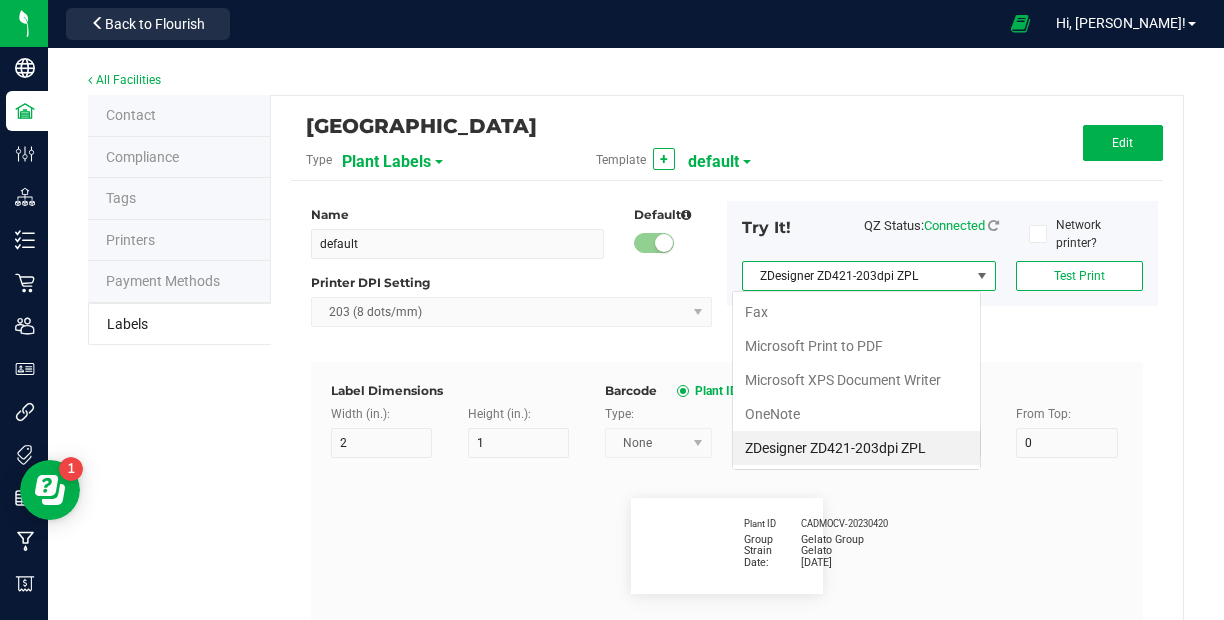 scroll, scrollTop: 99970, scrollLeft: 99751, axis: both 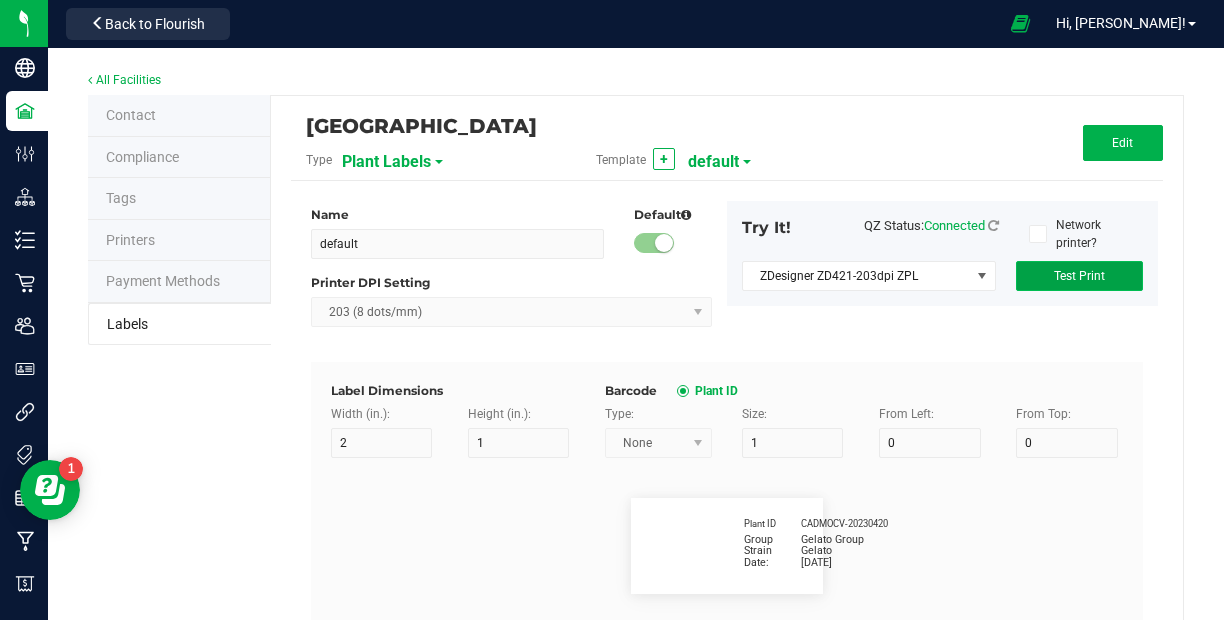 click on "Test Print" at bounding box center (1079, 276) 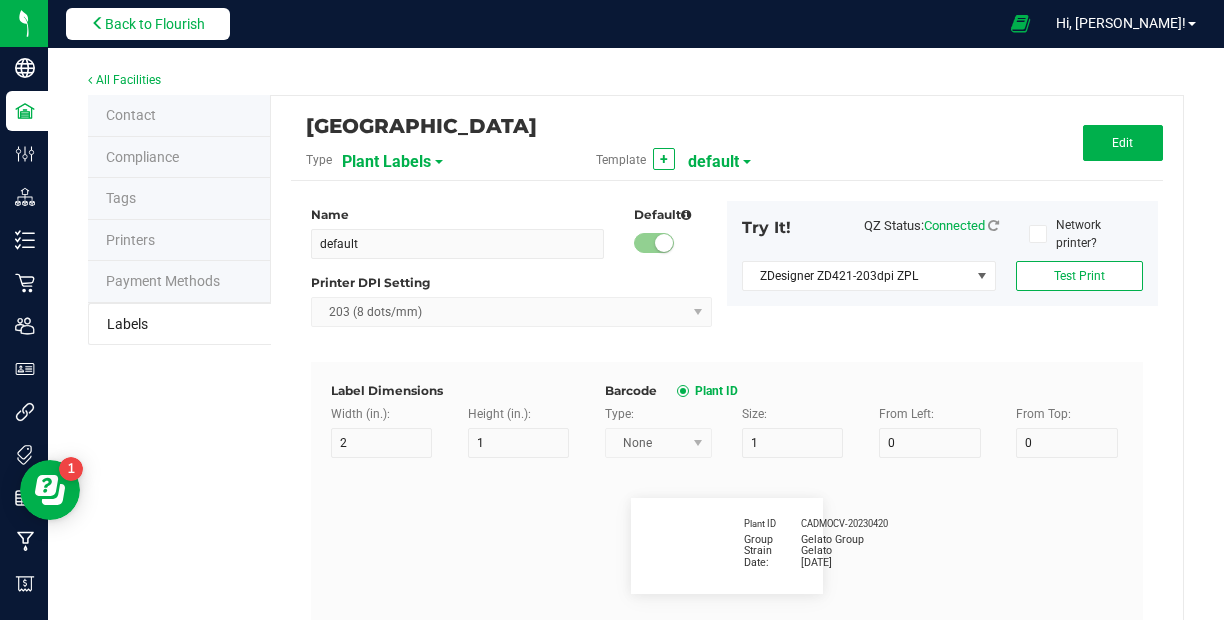 click on "Back to Flourish" at bounding box center (155, 24) 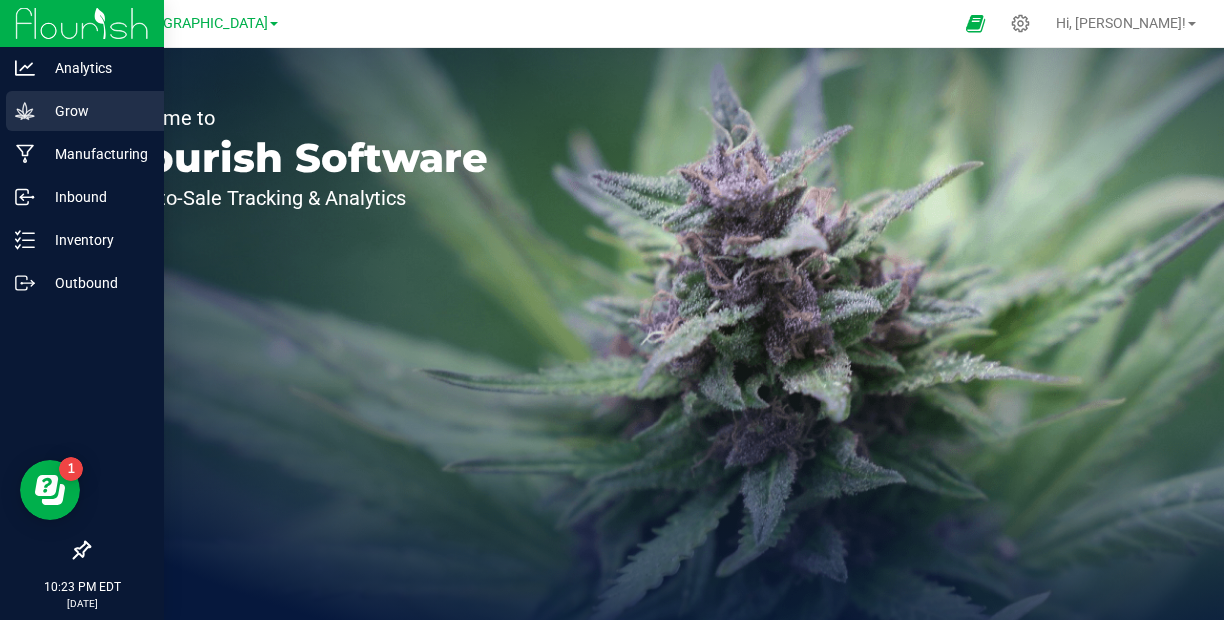 click on "Grow" at bounding box center (85, 111) 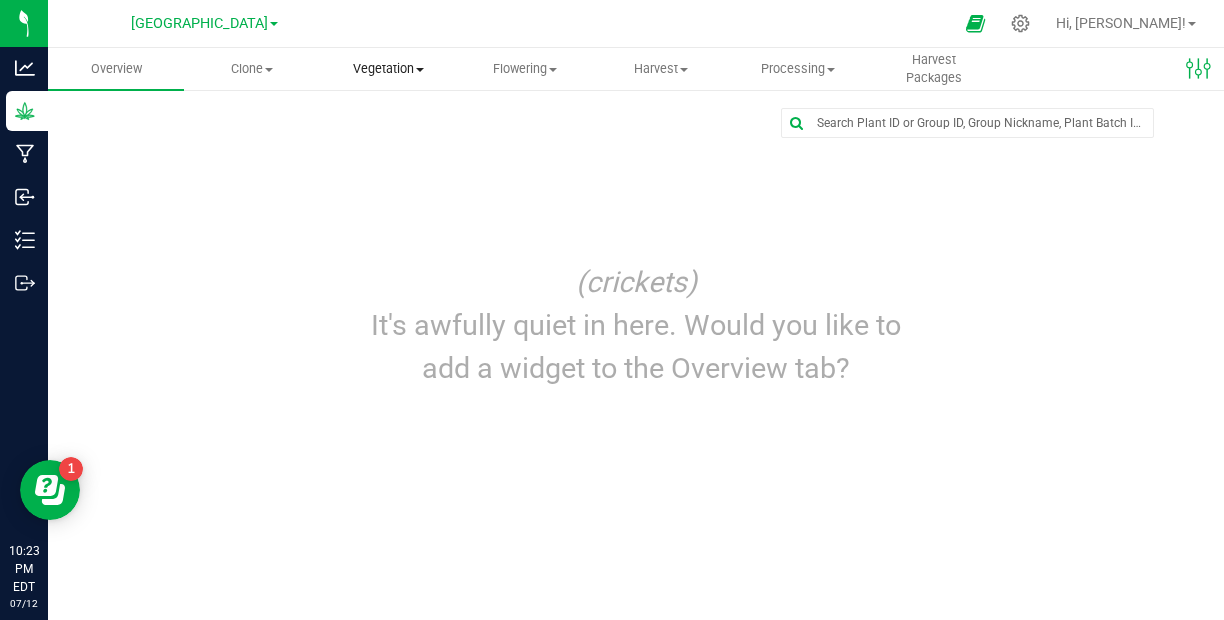click on "Vegetation" at bounding box center [389, 69] 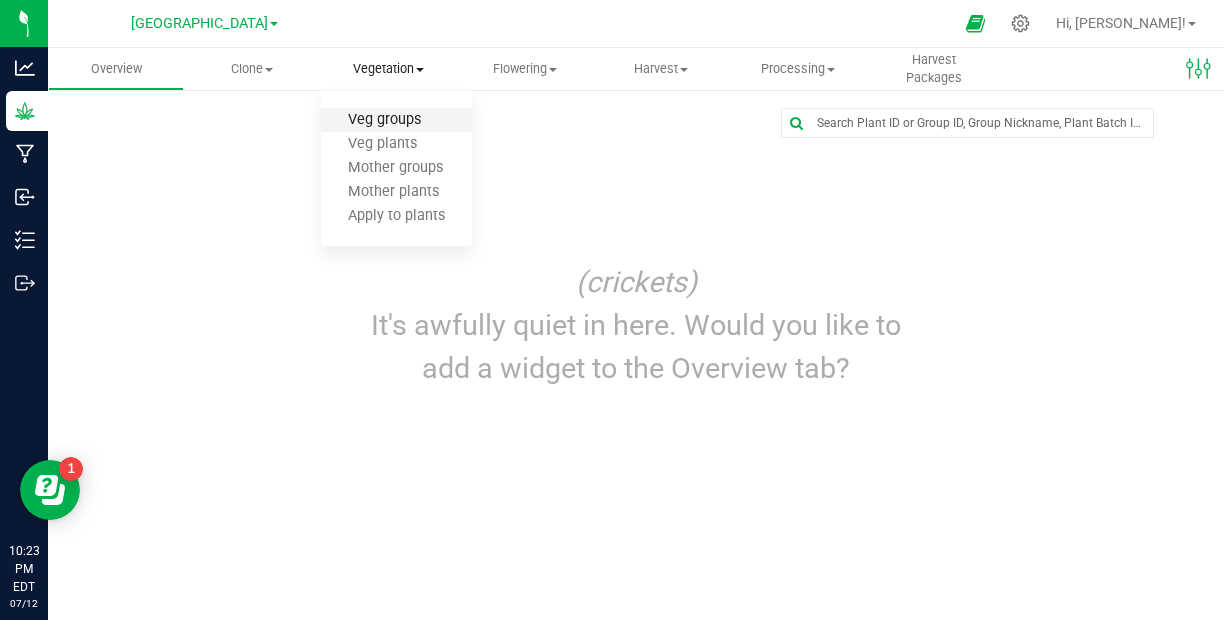 click on "Veg groups" at bounding box center [384, 120] 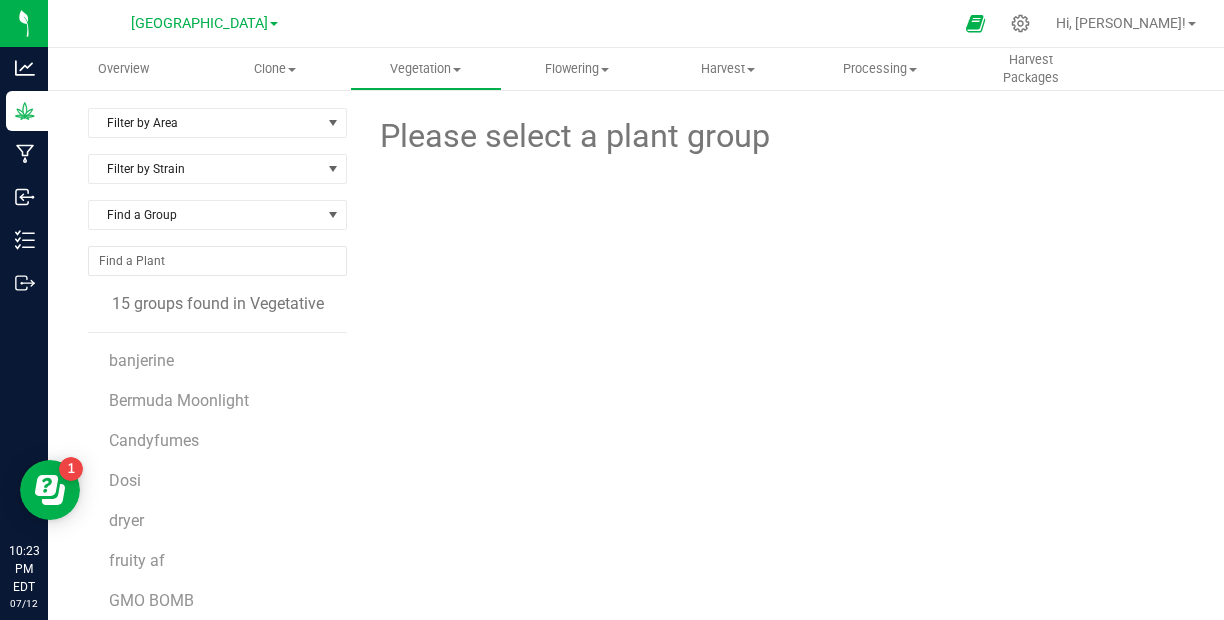 click at bounding box center [217, 269] 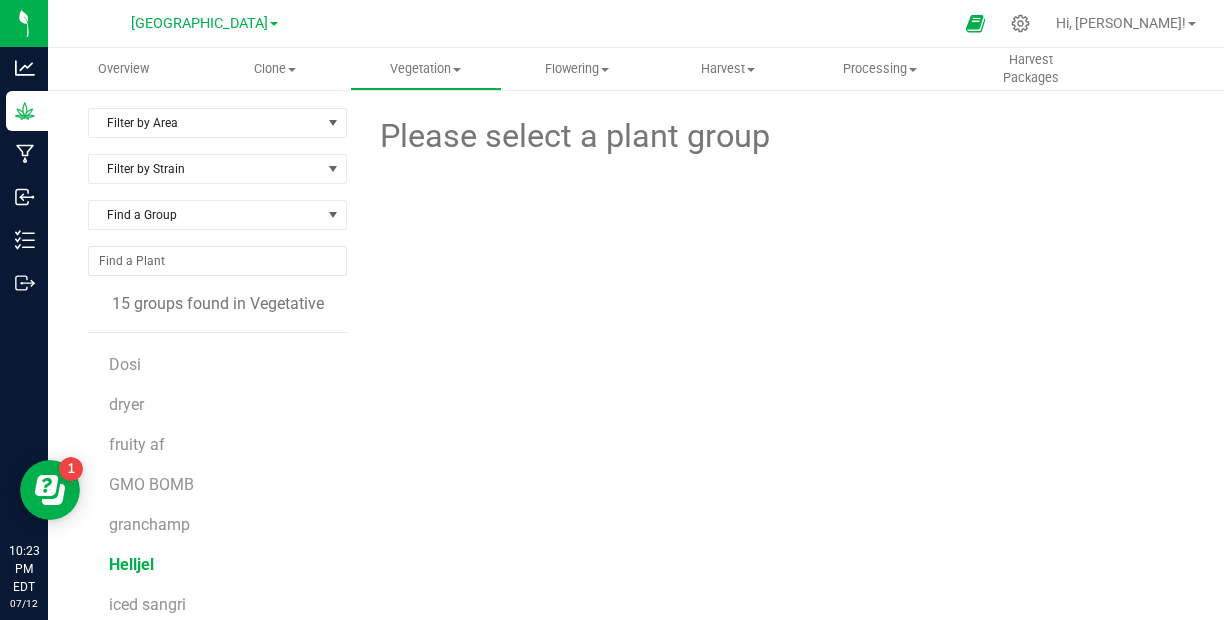 click on "Helljel" at bounding box center [131, 564] 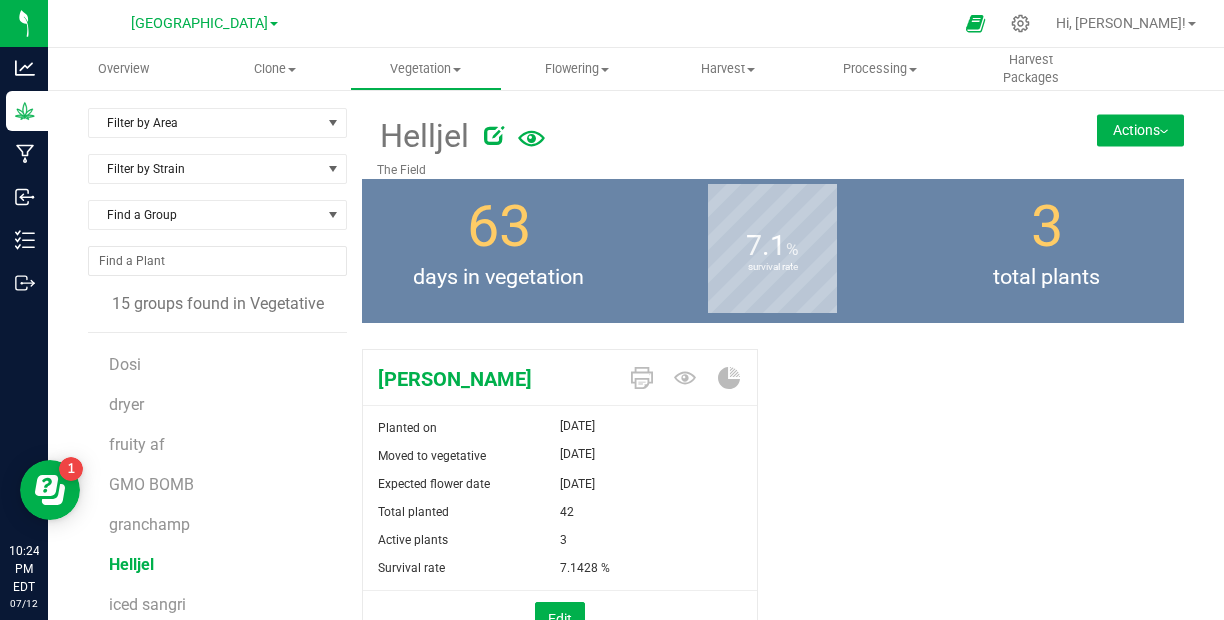 click on "Actions" at bounding box center (1140, 130) 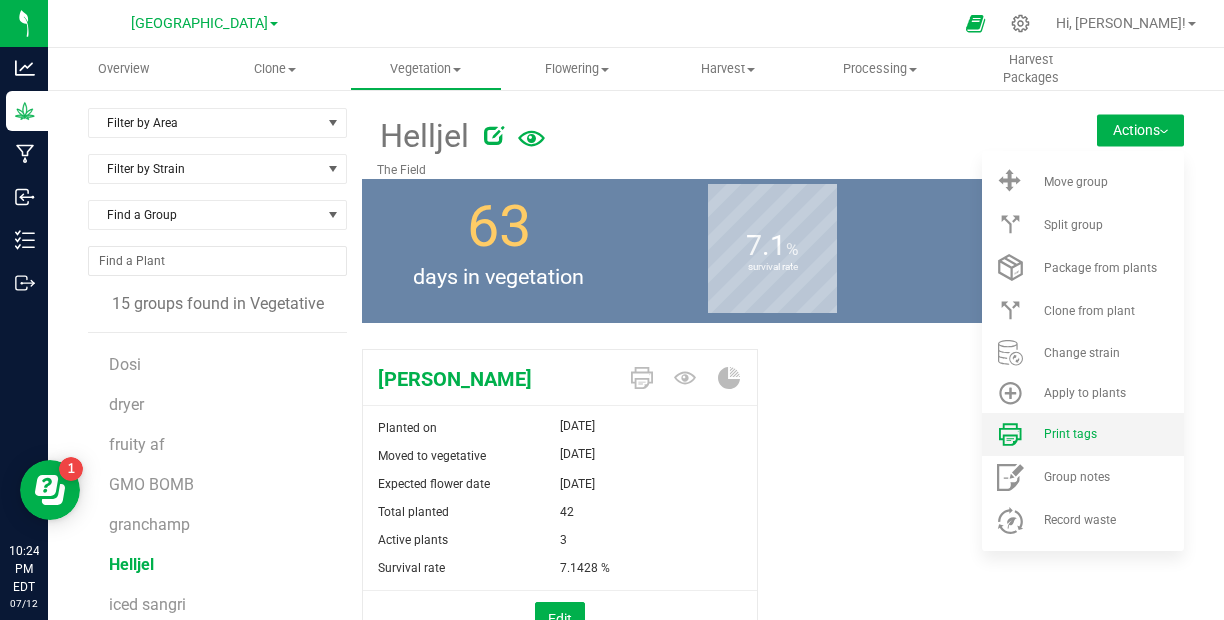 click on "Print tags" at bounding box center [1070, 434] 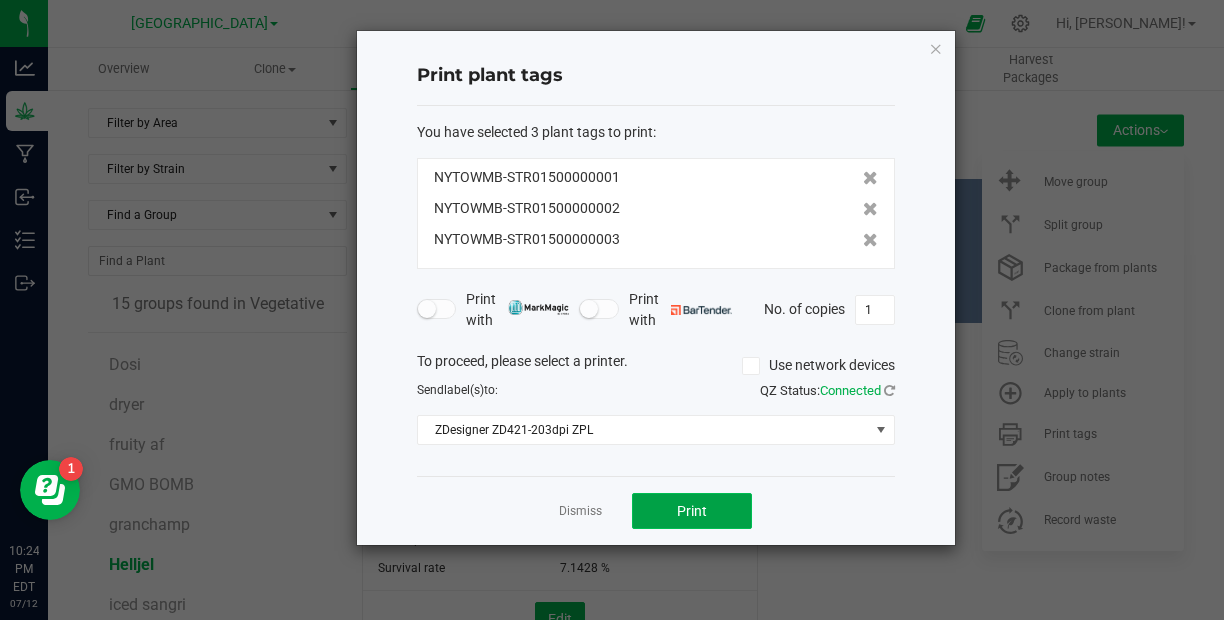 click on "Print" 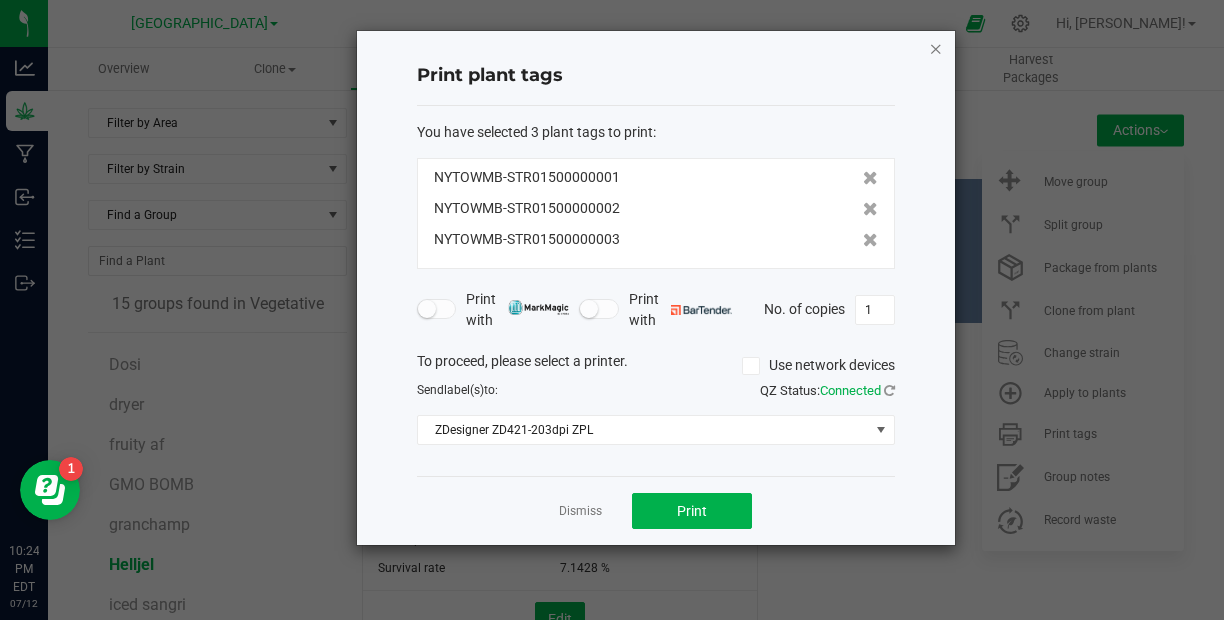 click 